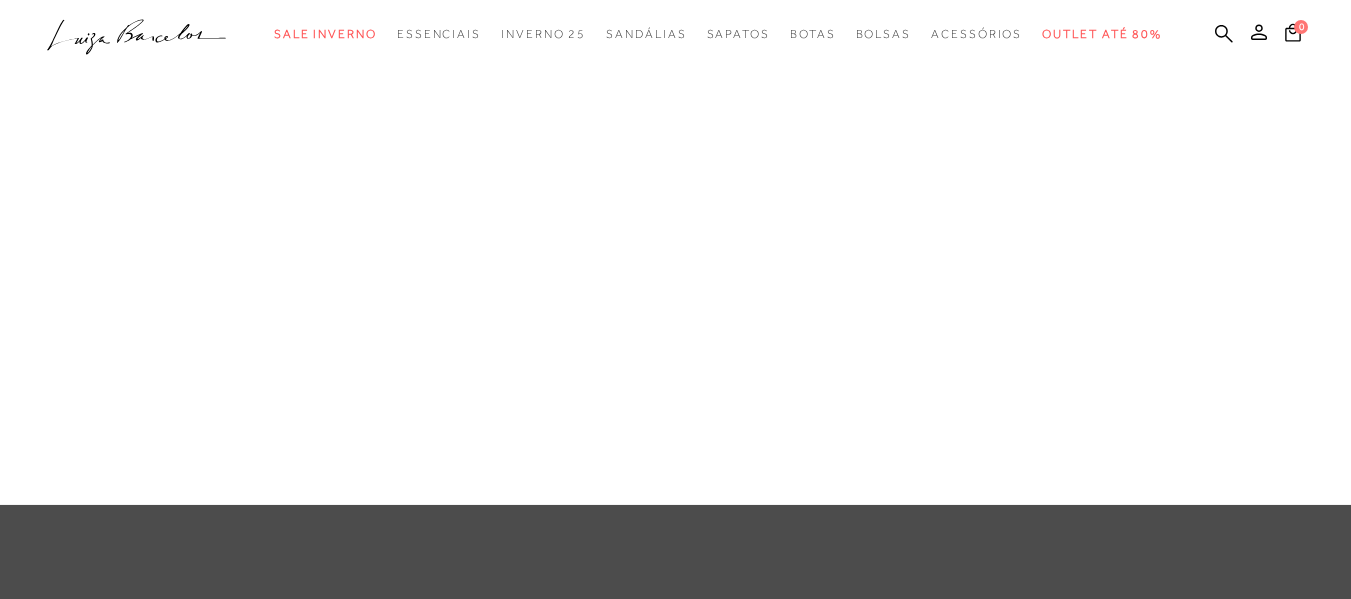 scroll, scrollTop: 0, scrollLeft: 0, axis: both 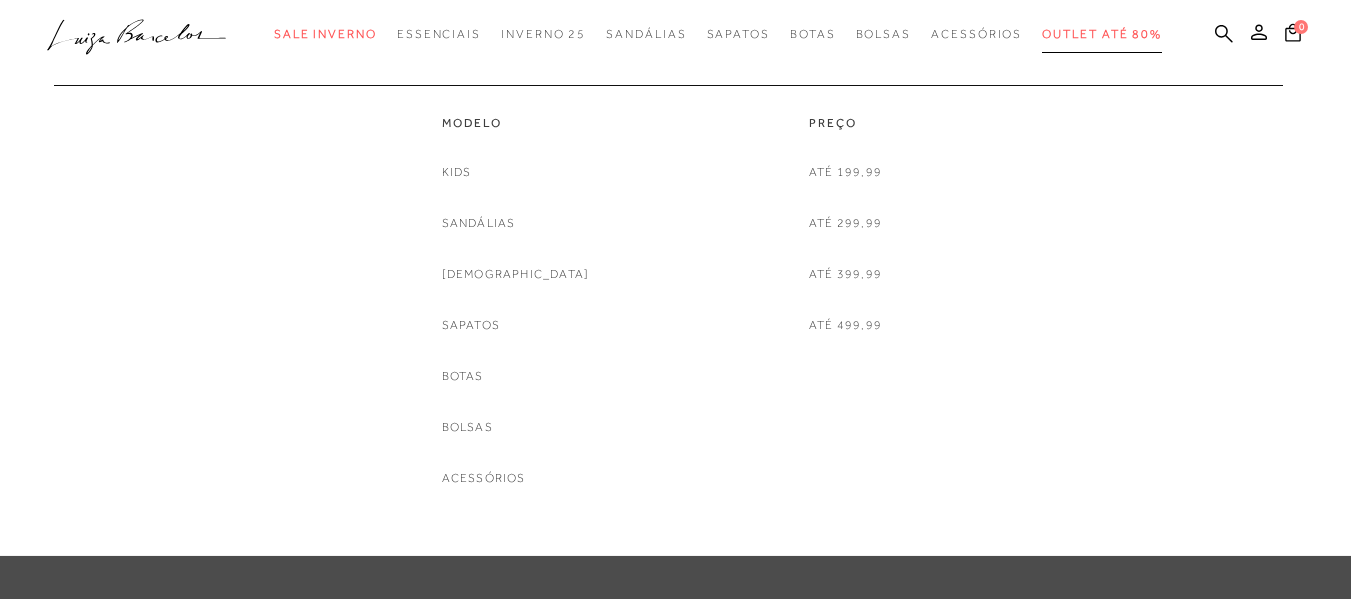 click on "Outlet até 80%" at bounding box center [1102, 34] 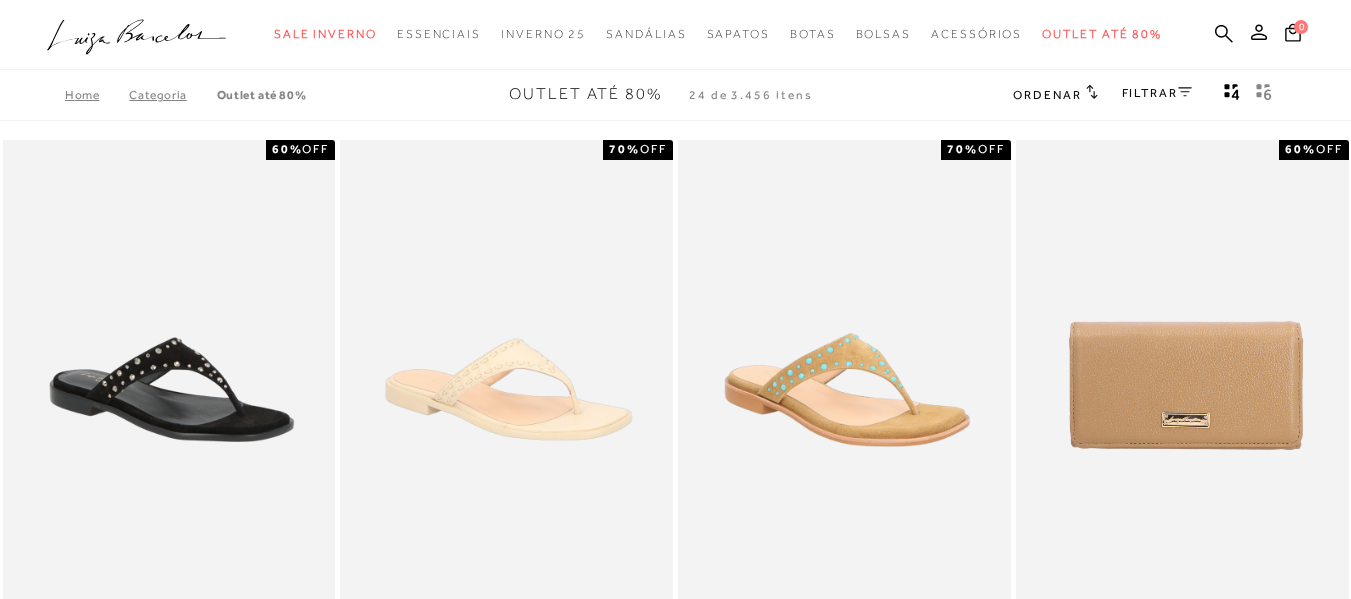 click on "FILTRAR" at bounding box center (1157, 93) 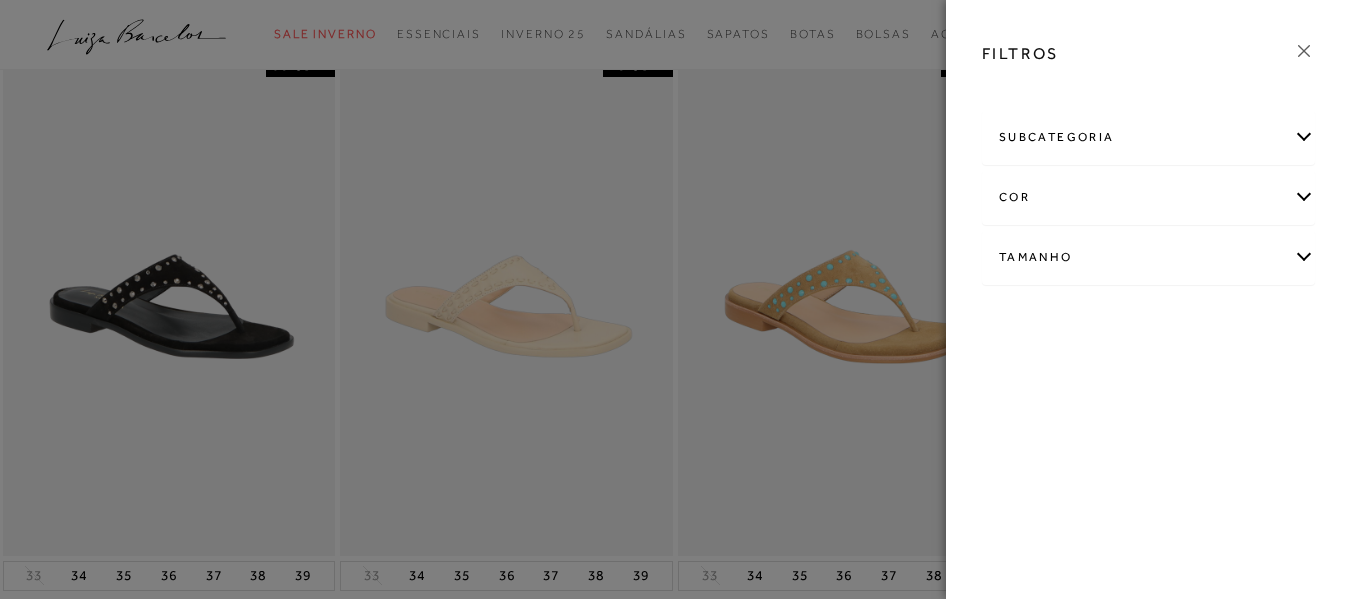 scroll, scrollTop: 100, scrollLeft: 0, axis: vertical 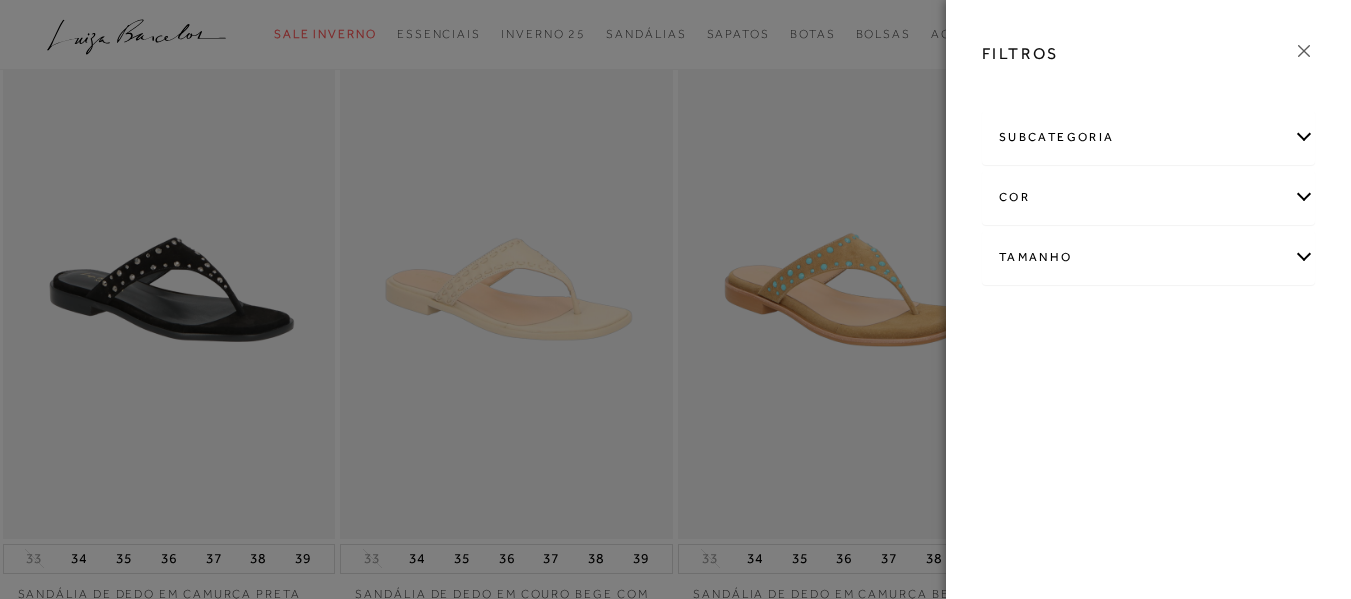 click on "Tamanho" at bounding box center (1148, 257) 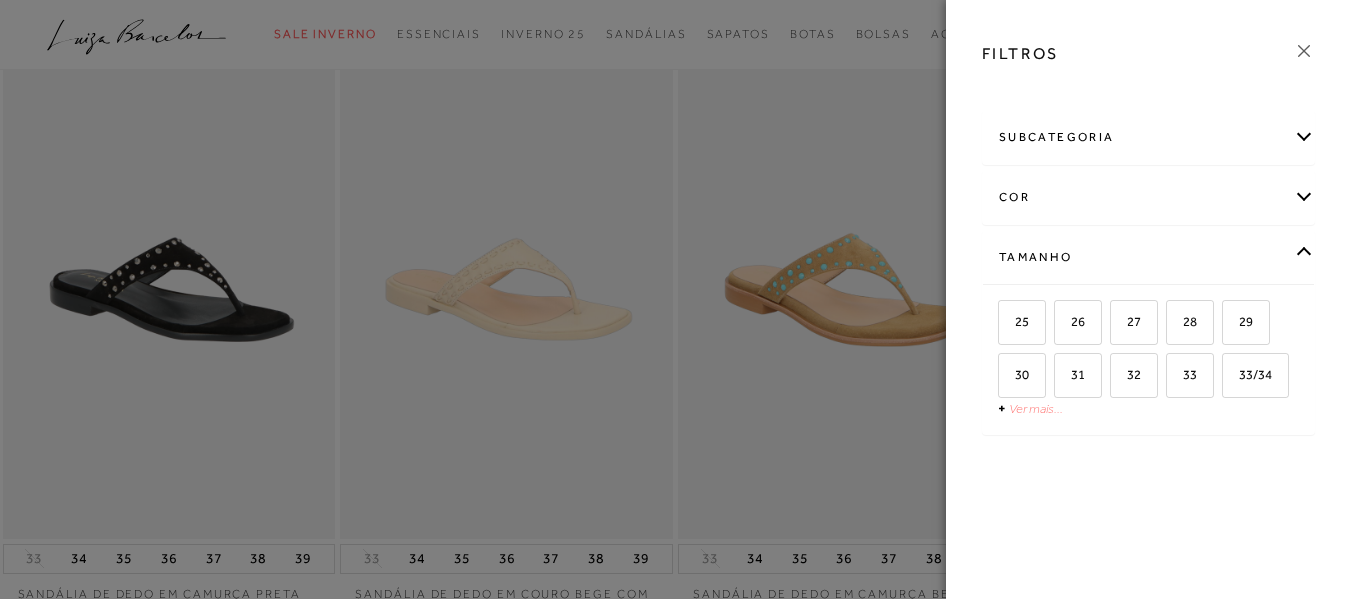 click on "Ver mais..." at bounding box center (1036, 408) 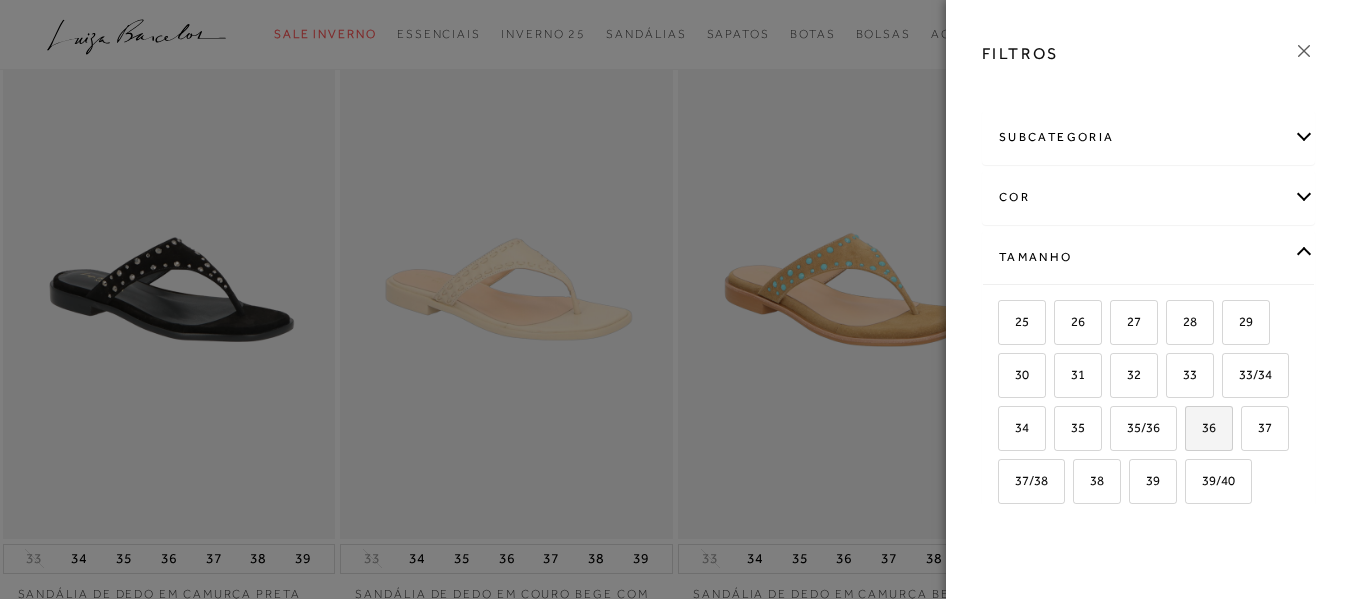 click on "36" at bounding box center [1201, 427] 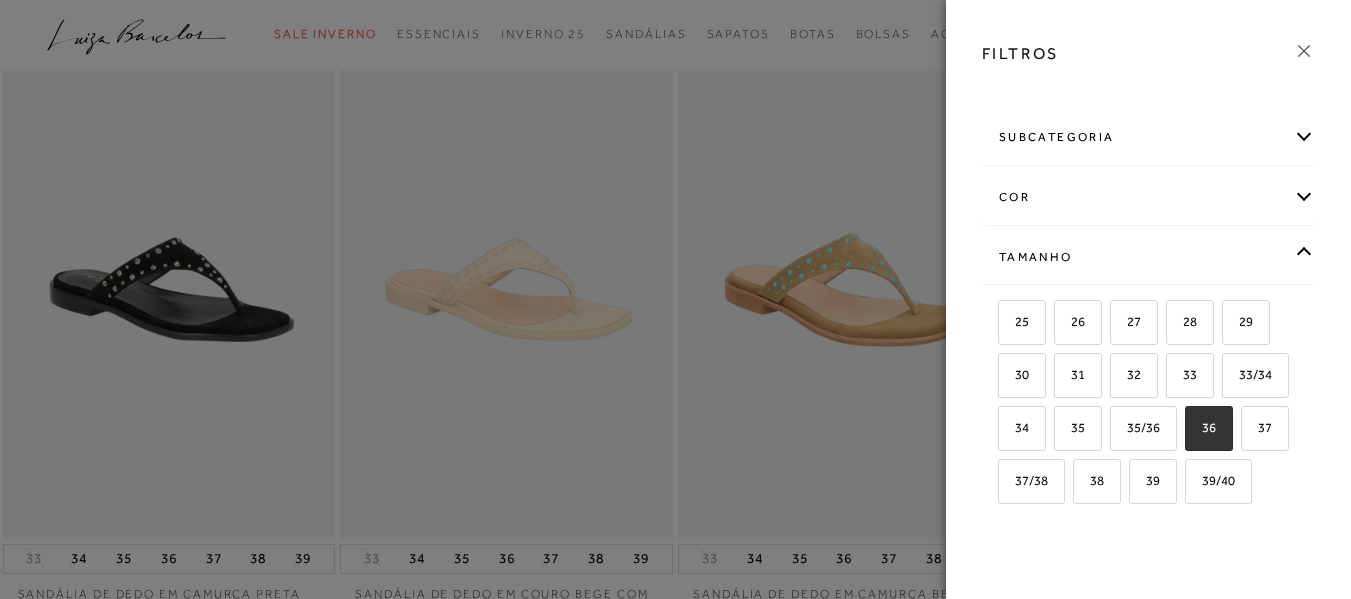 checkbox on "true" 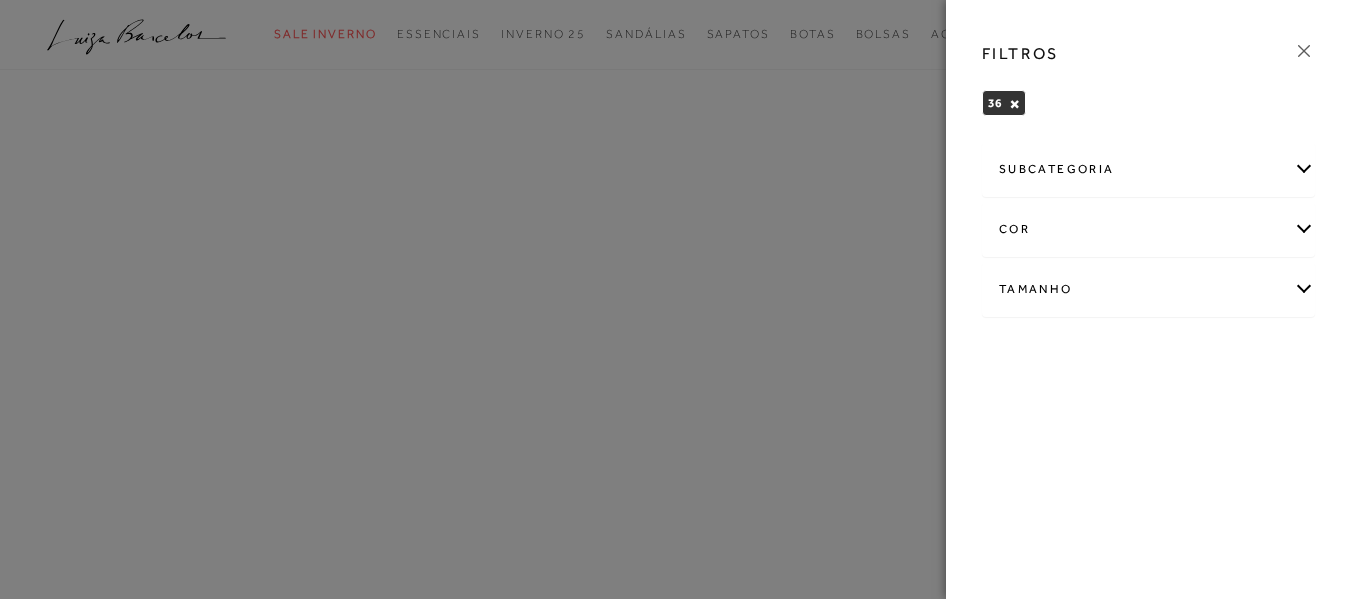 scroll, scrollTop: 0, scrollLeft: 0, axis: both 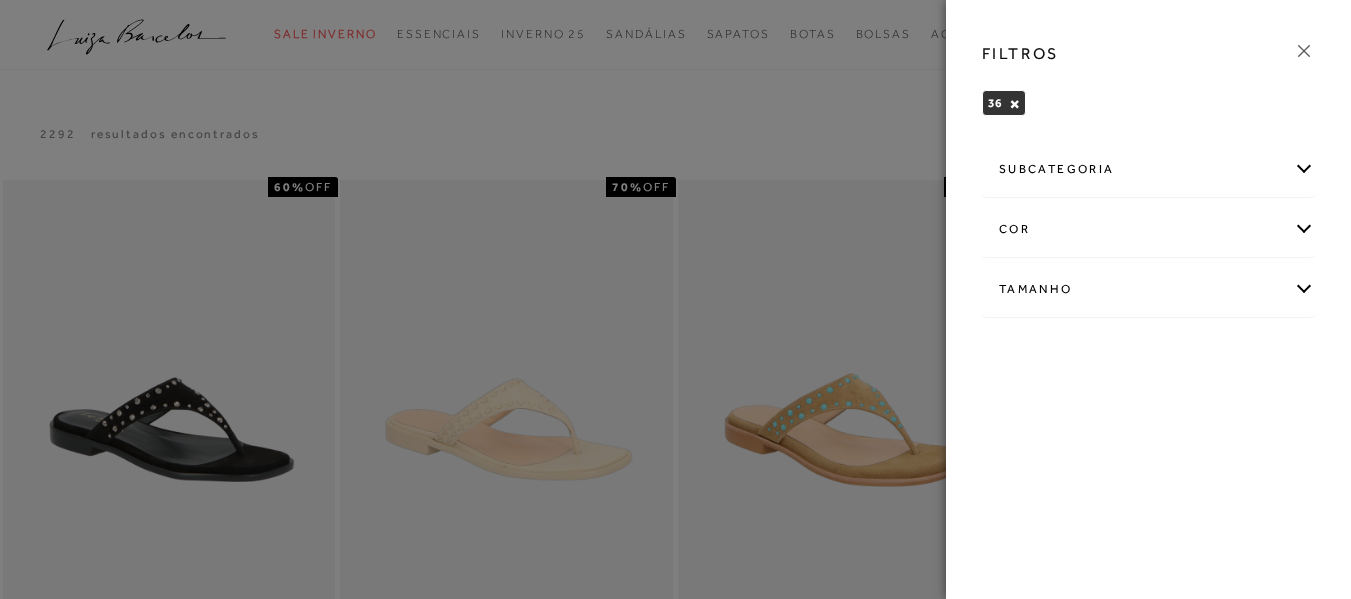 click on "cor" at bounding box center [1148, 229] 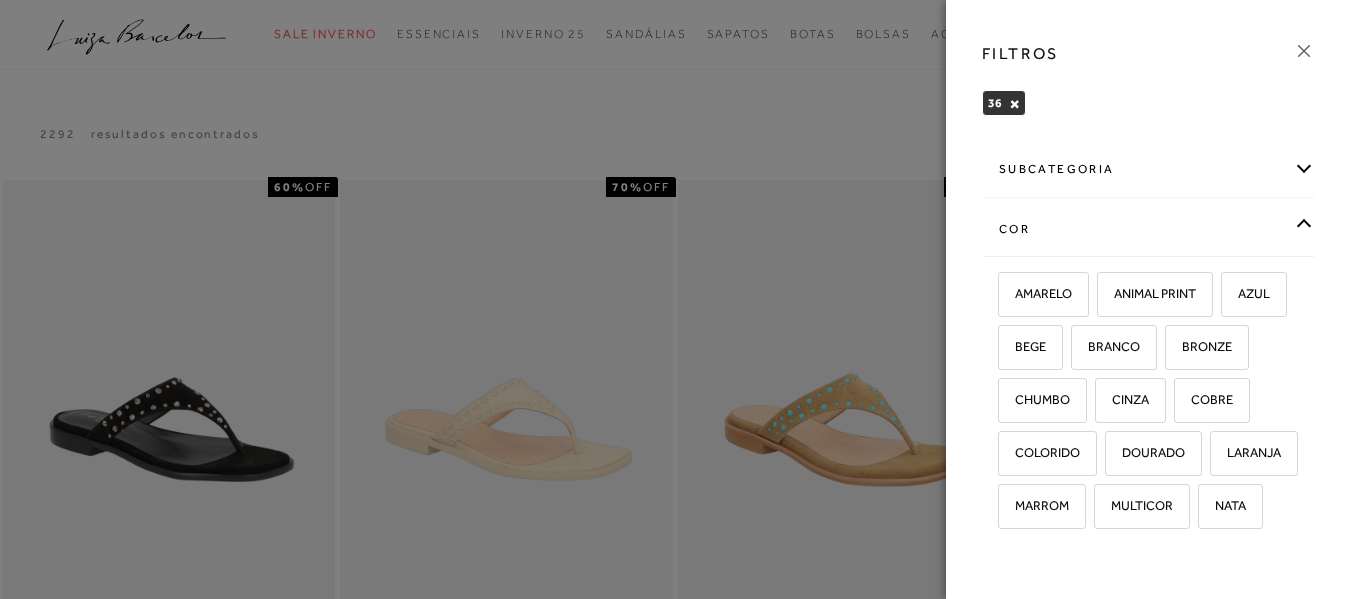 click on "subcategoria
Modelo
Preço
-" at bounding box center [1148, 336] 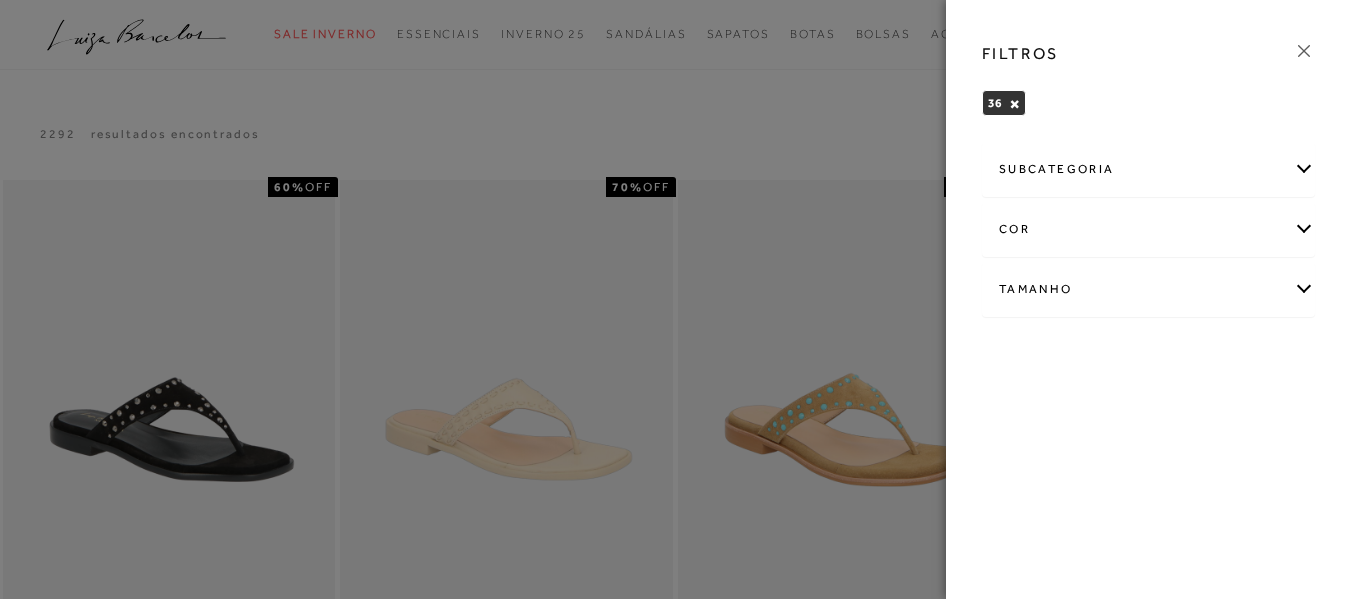 click on "subcategoria" at bounding box center [1148, 169] 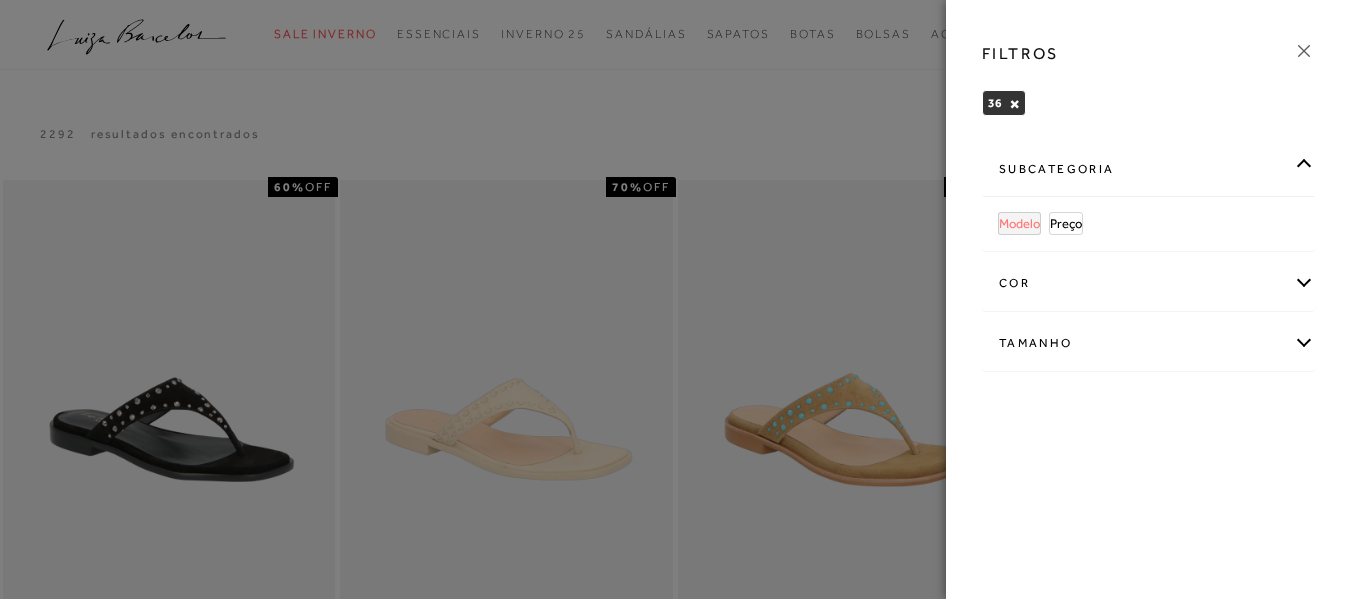 click on "Modelo" at bounding box center [1019, 223] 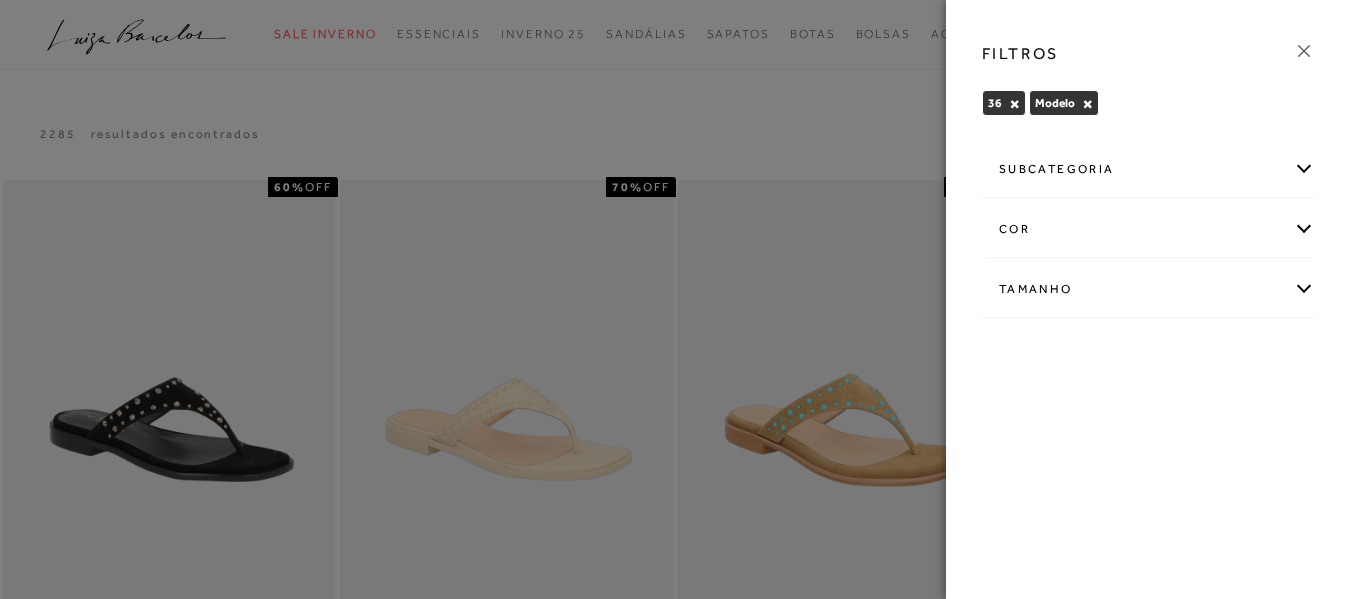 click on "subcategoria" at bounding box center [1148, 169] 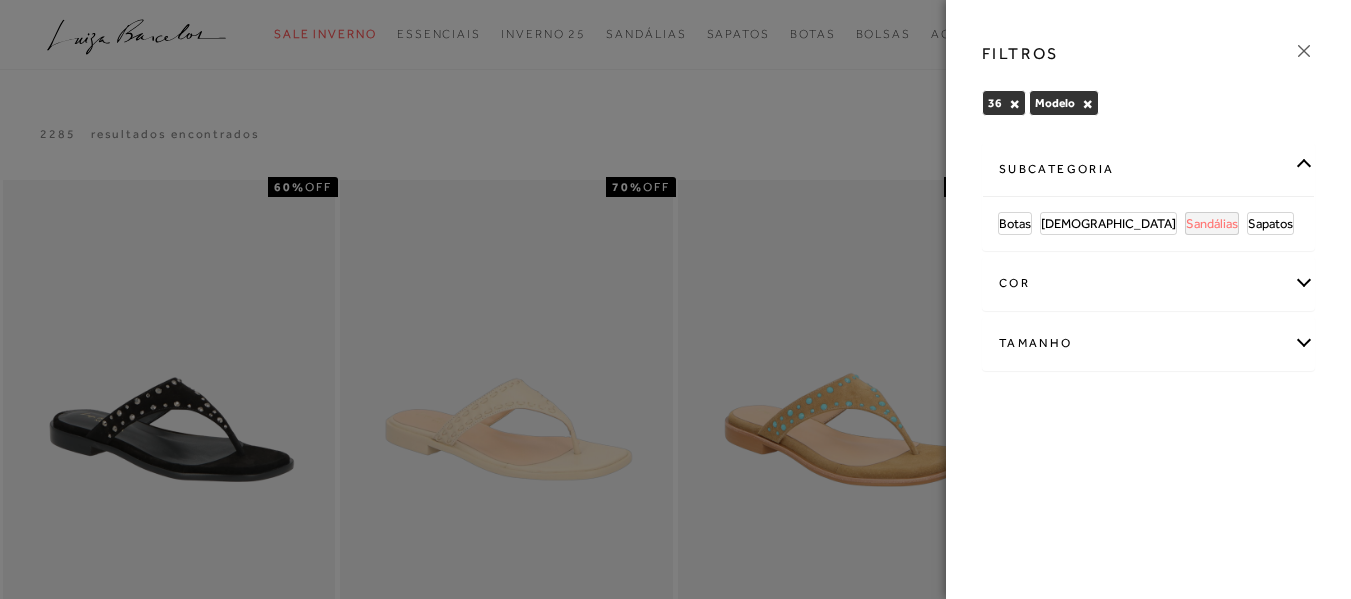 click on "Sandálias" at bounding box center [1212, 223] 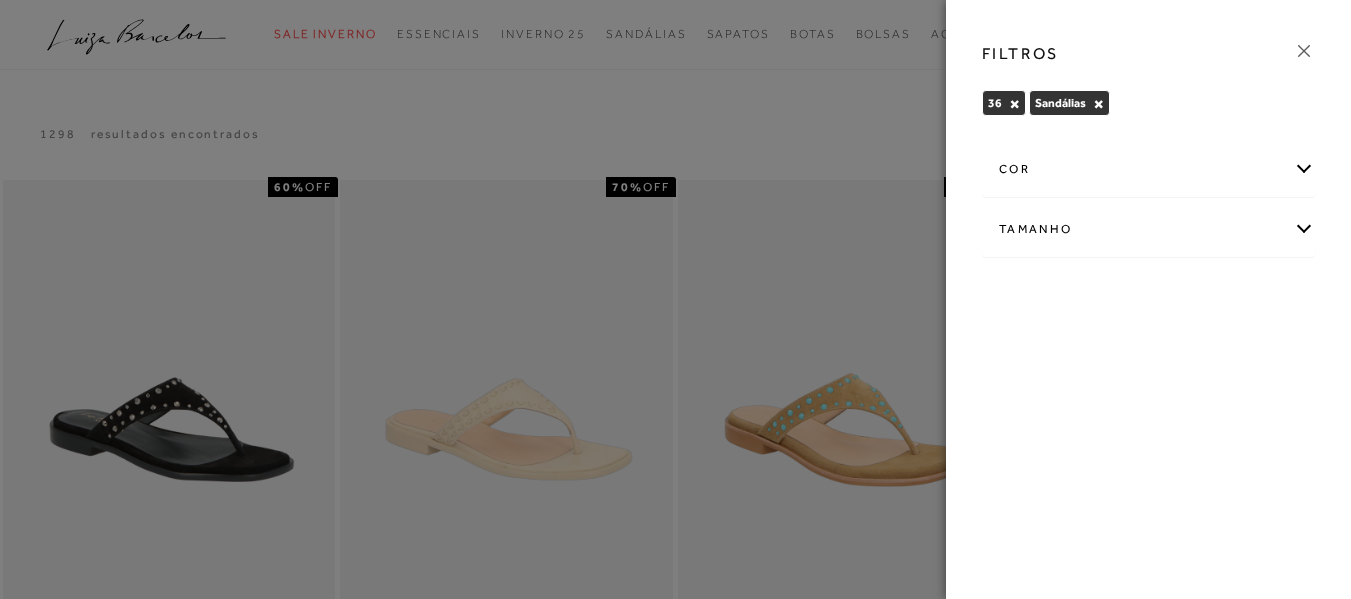 click on "cor" at bounding box center [1148, 169] 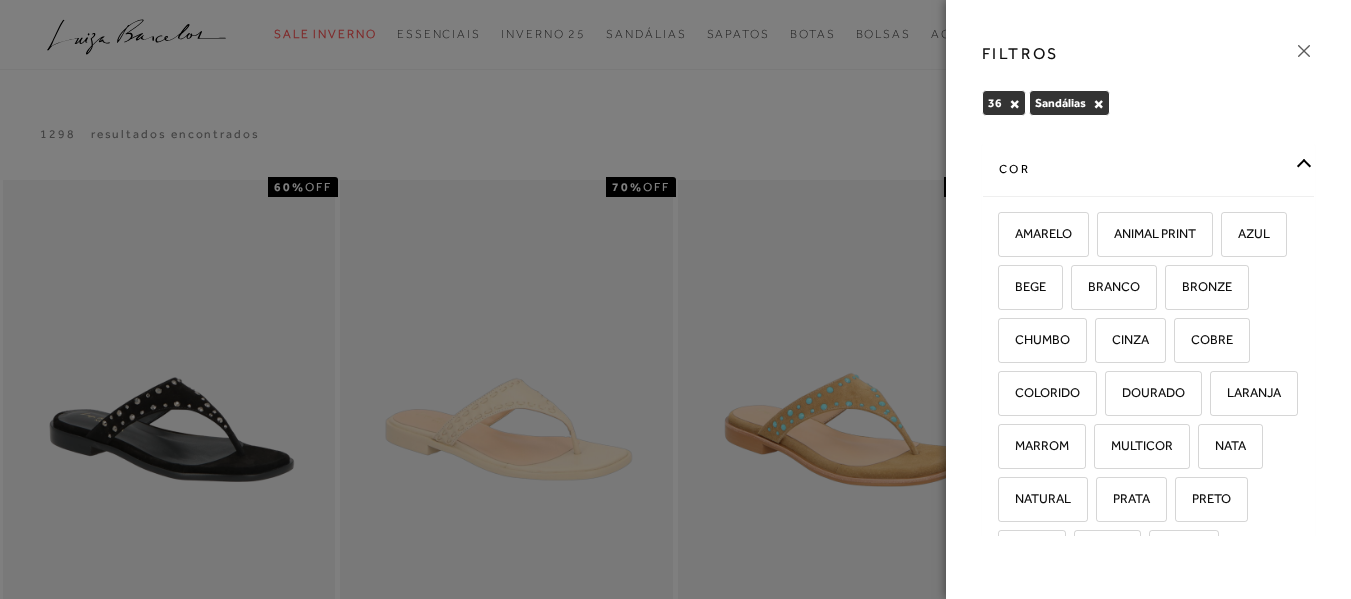 click on "cor
AMARELO
-" at bounding box center (1148, 336) 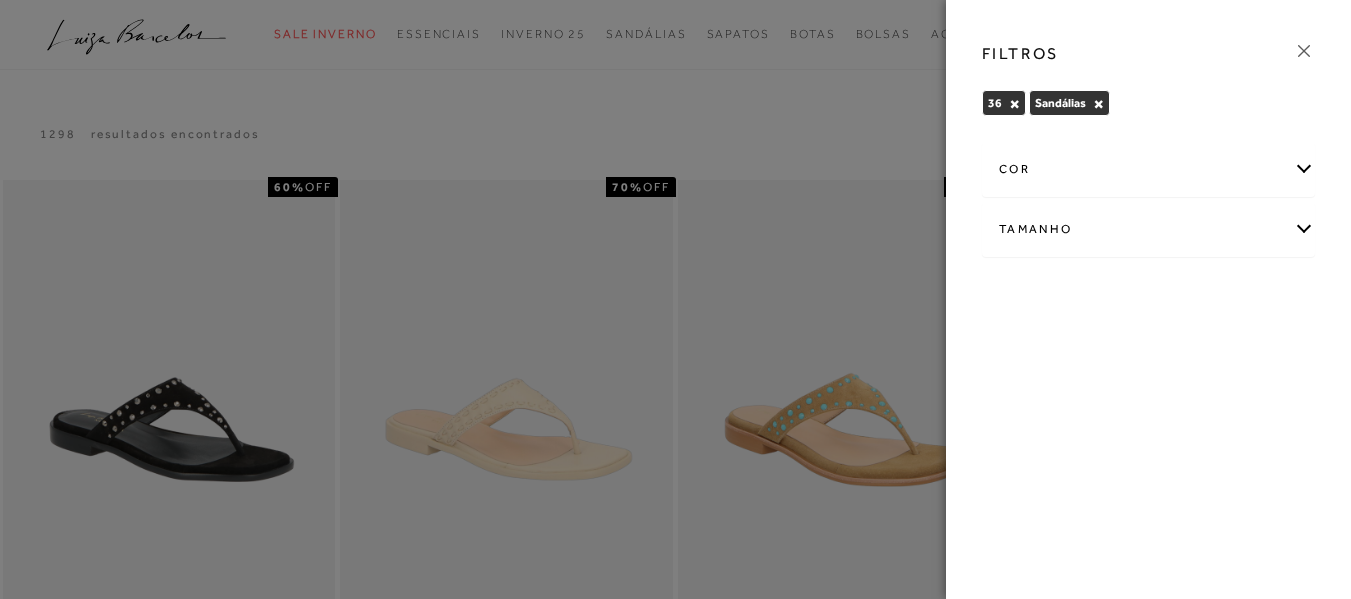 click on "Tamanho" at bounding box center (1148, 229) 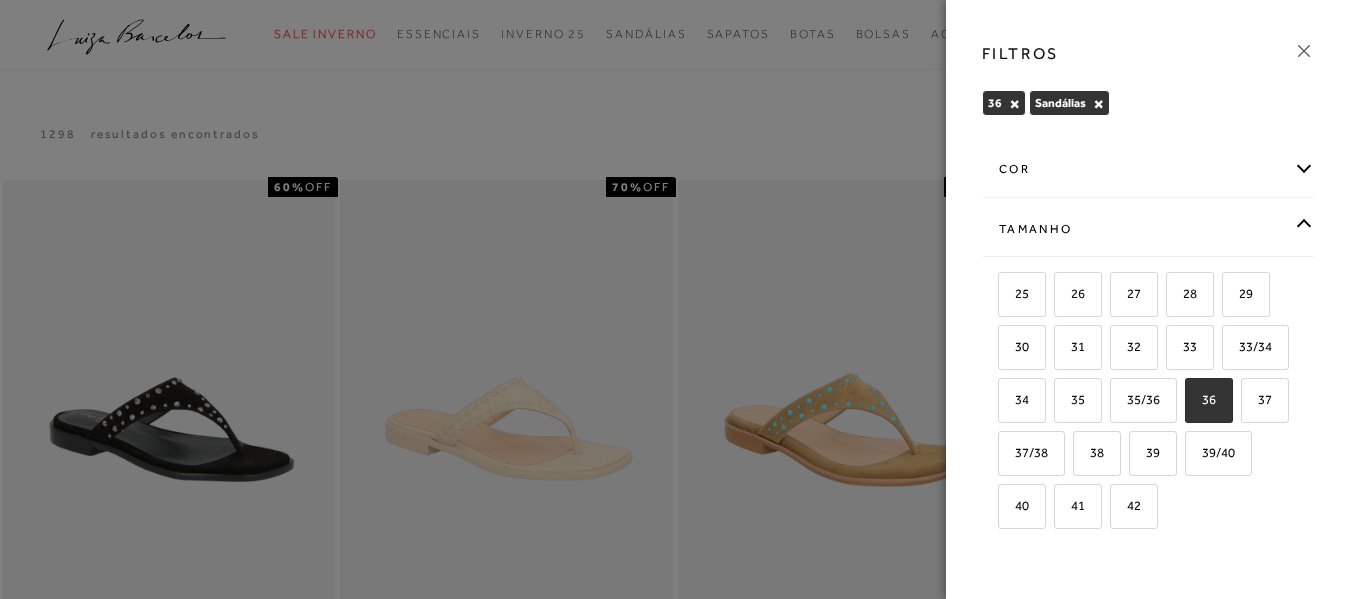 click on "Tamanho" at bounding box center [1148, 229] 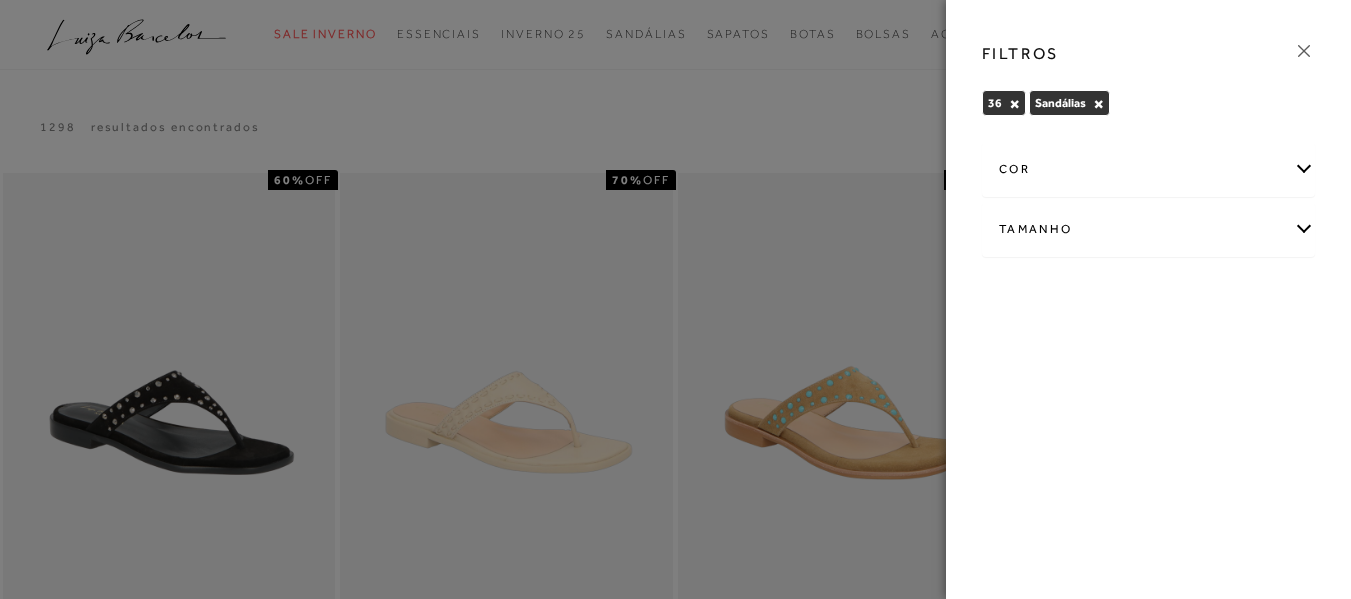 scroll, scrollTop: 0, scrollLeft: 0, axis: both 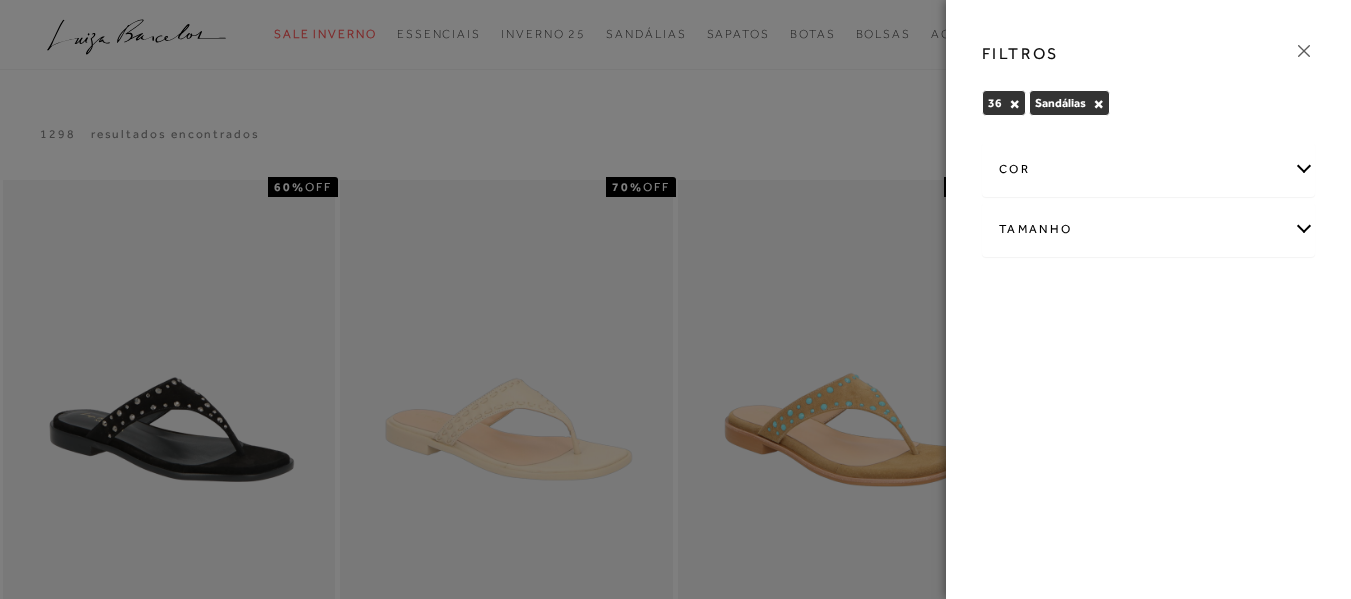 click 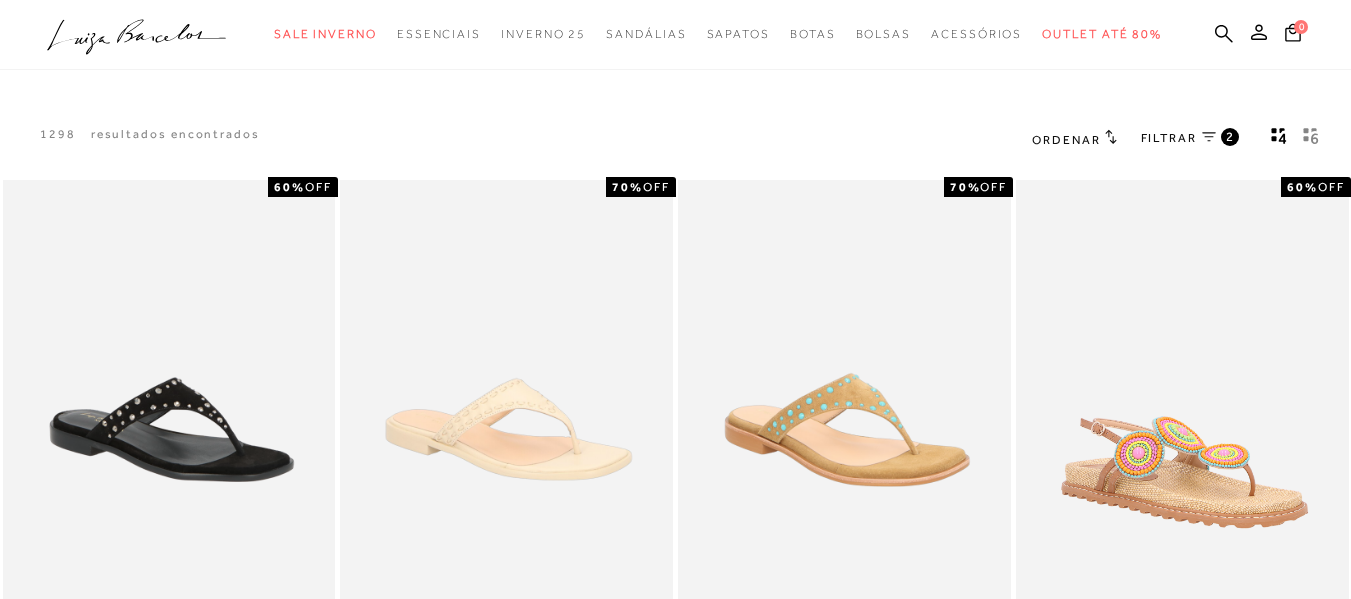 click on "FILTRAR" at bounding box center (1169, 138) 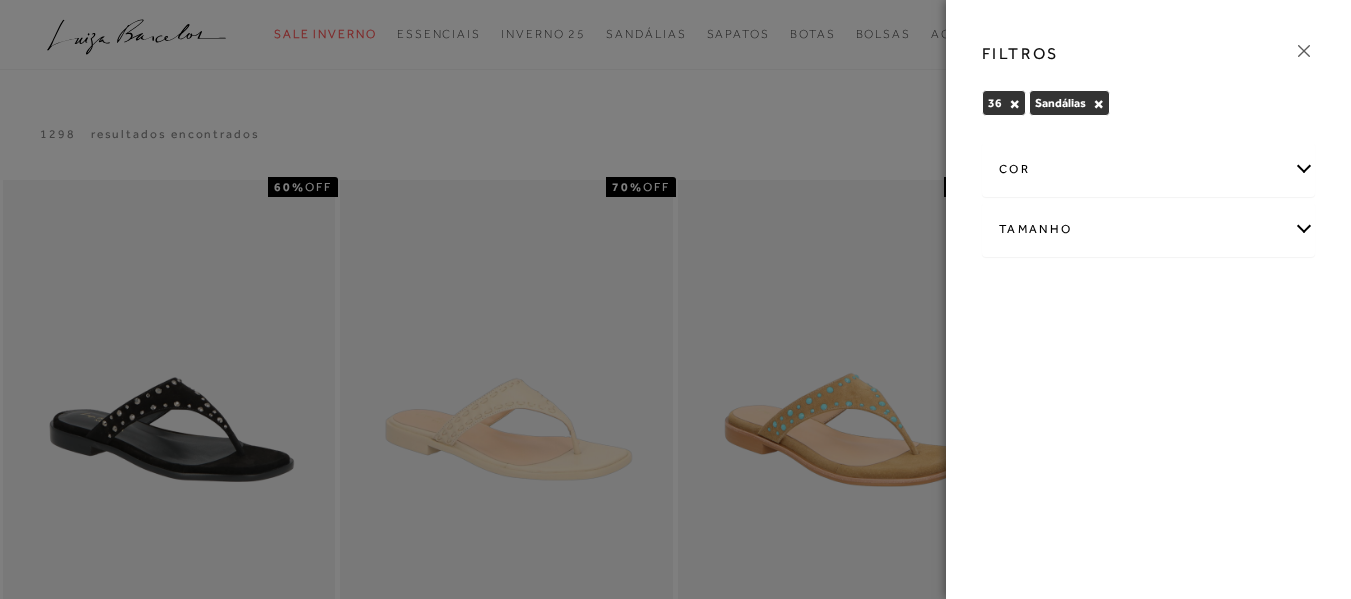 click 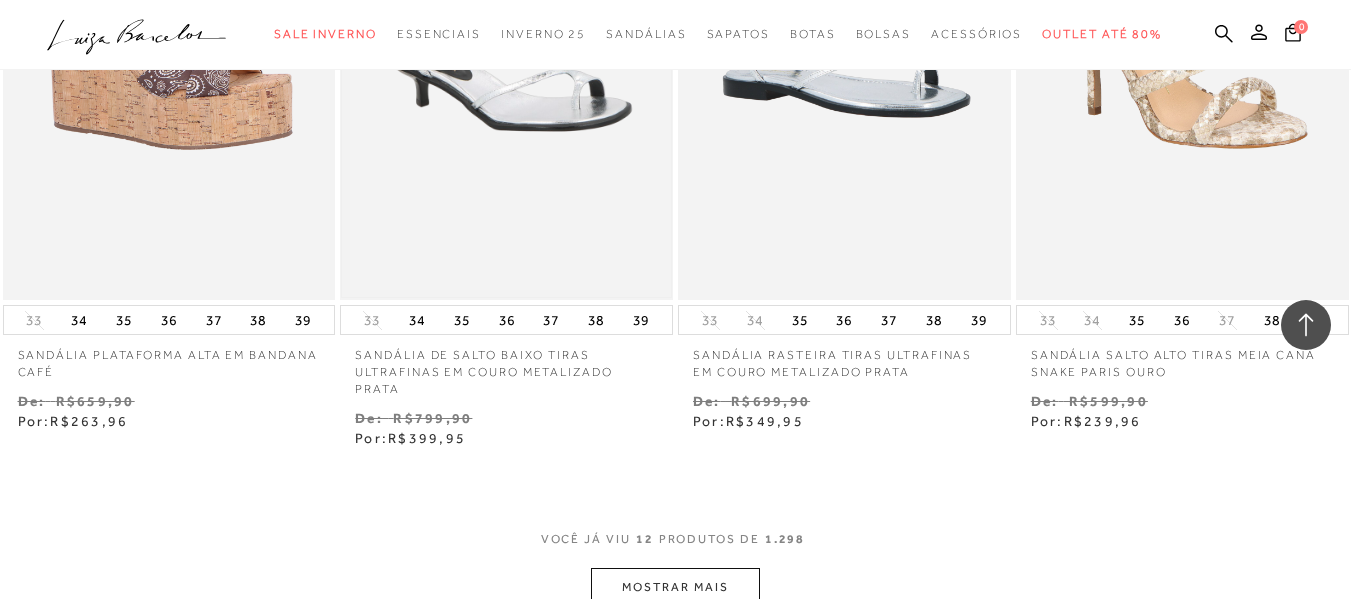 scroll, scrollTop: 1700, scrollLeft: 0, axis: vertical 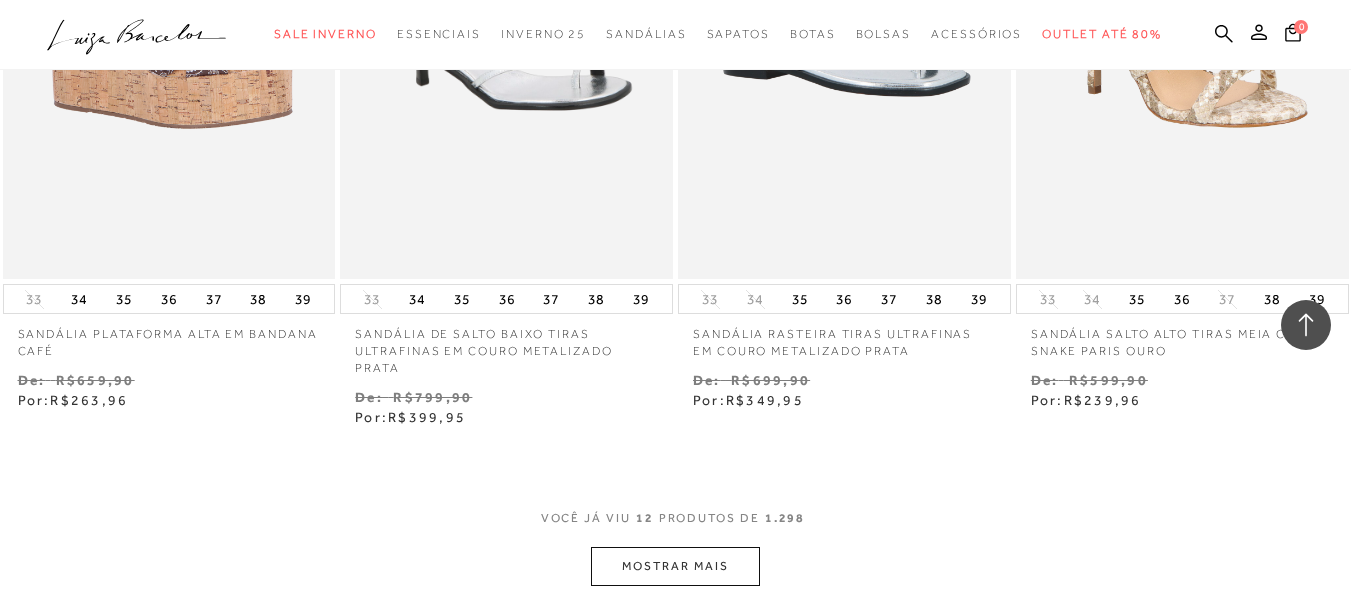 click on "Compre nas lojas Luiza Barcelos
Veja as novidades e os destaques da loja mais próxima de você.
Consultar Lojas
Ganhe 10% off na sua primeira compra
Inscreva-se e receba as últimas novidades e tendências.
Cadastrar" at bounding box center [675, 864] 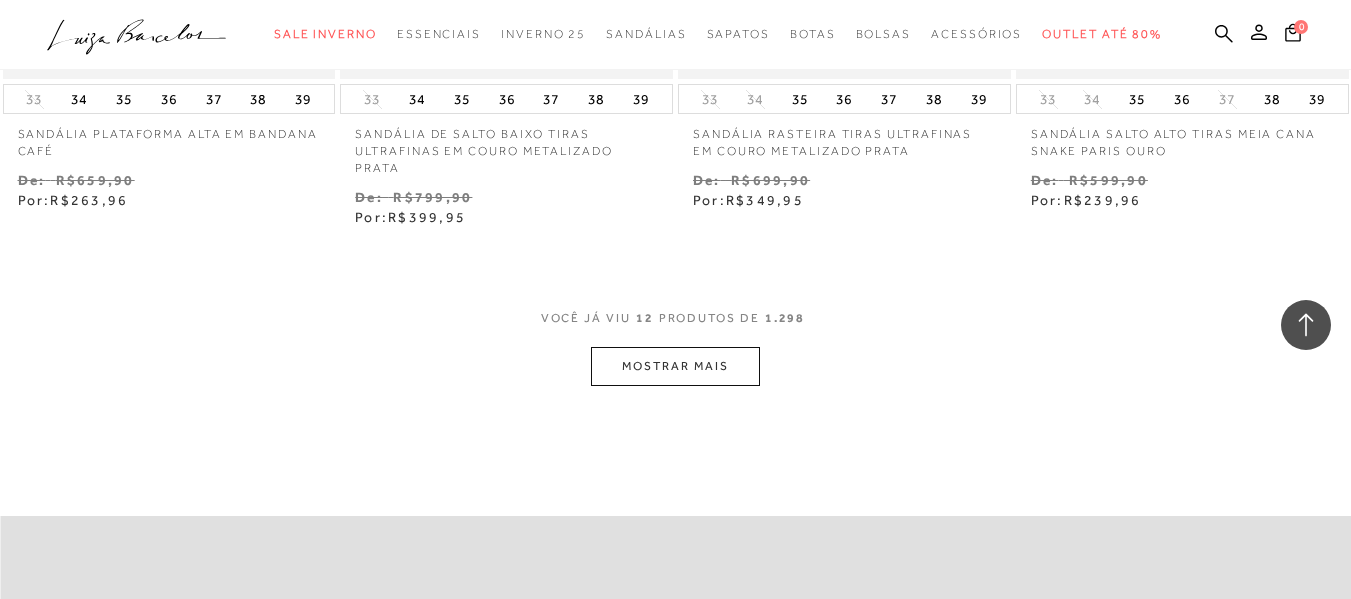 click on "MOSTRAR MAIS" at bounding box center (675, 366) 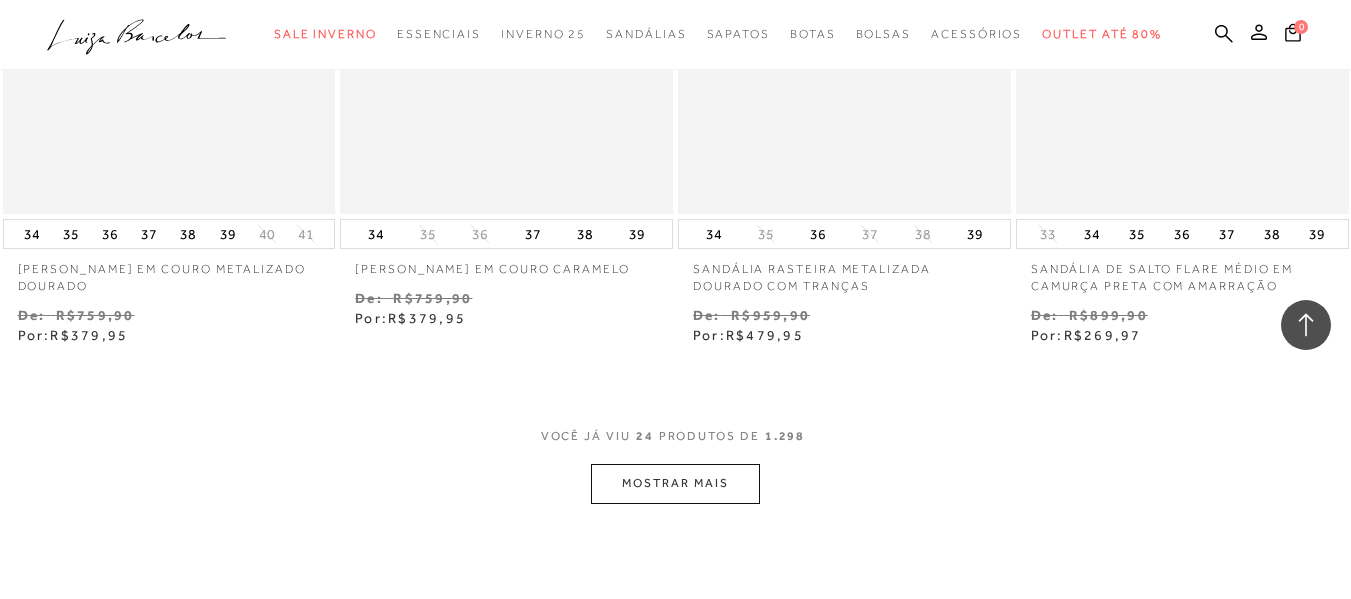 scroll, scrollTop: 3800, scrollLeft: 0, axis: vertical 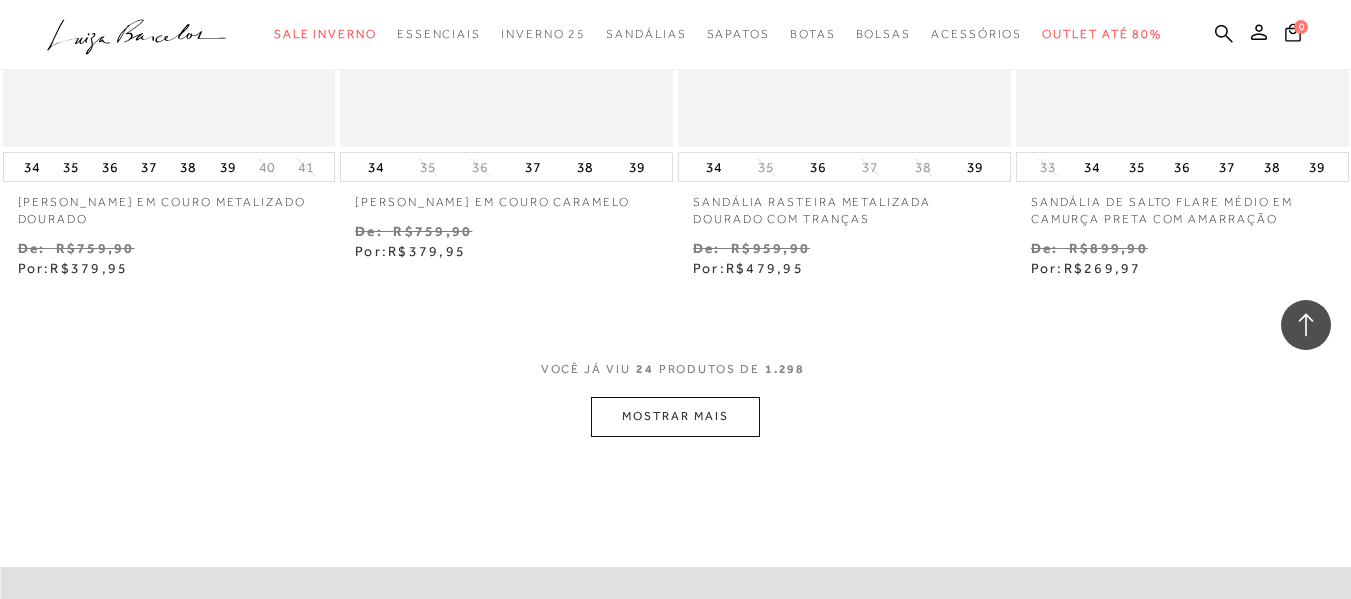 click on "MOSTRAR MAIS" at bounding box center [675, 416] 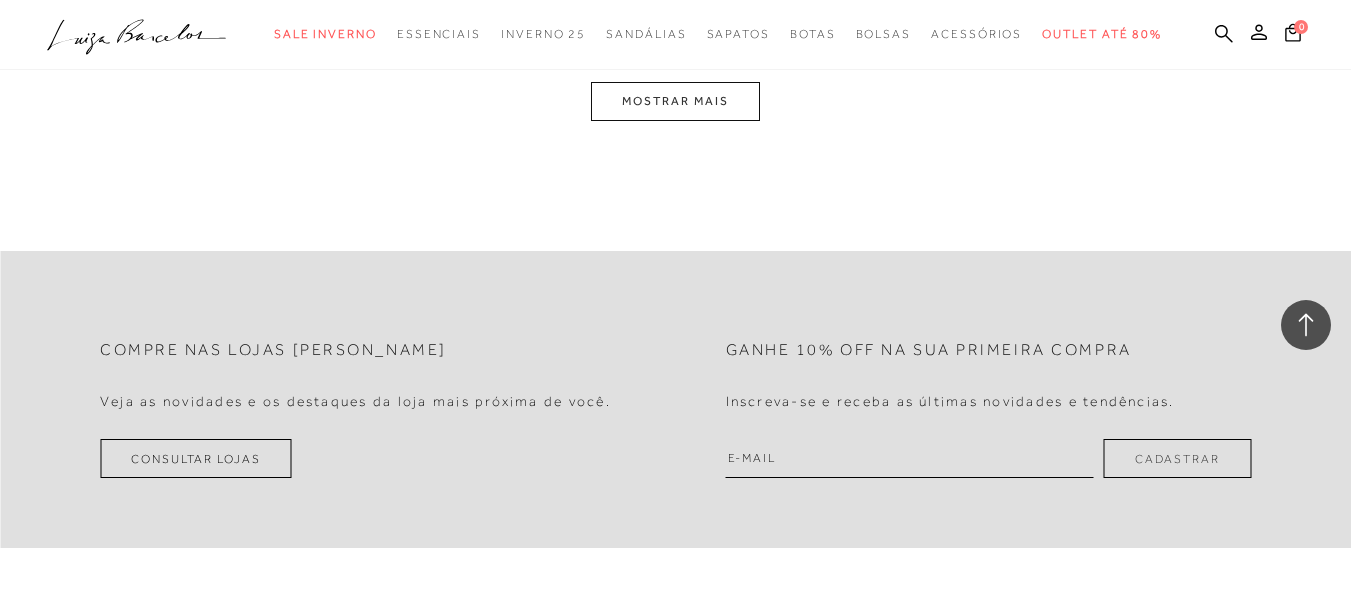 scroll, scrollTop: 6100, scrollLeft: 0, axis: vertical 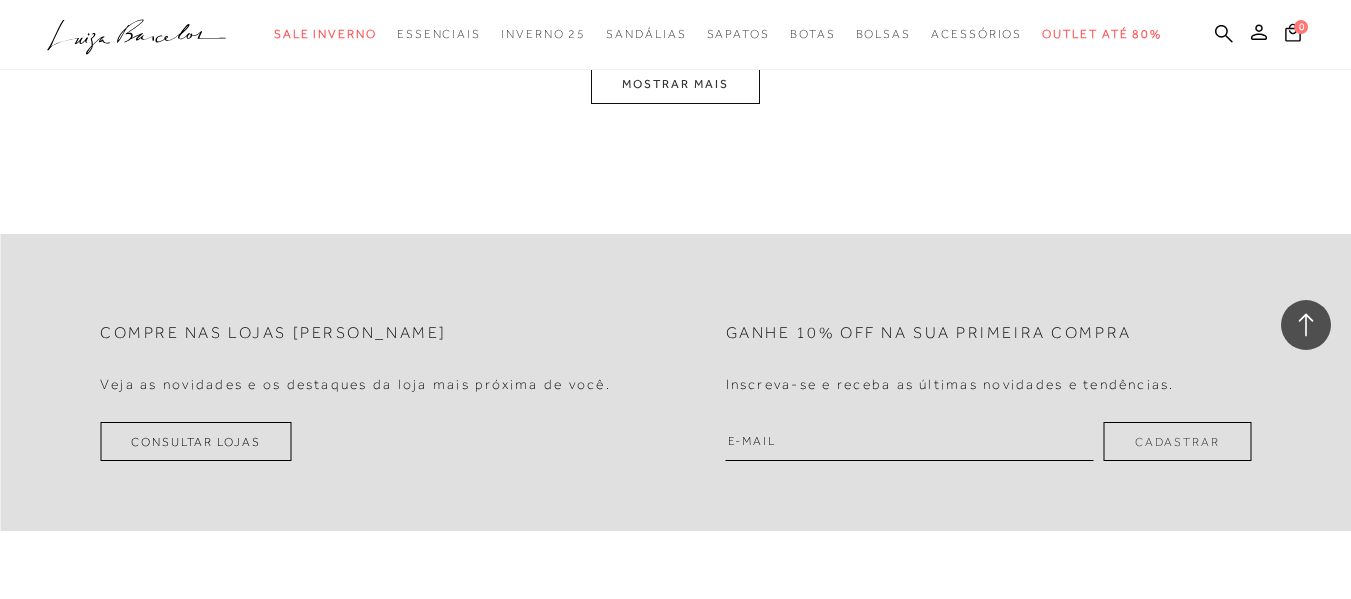 click on "MOSTRAR MAIS" at bounding box center (675, 84) 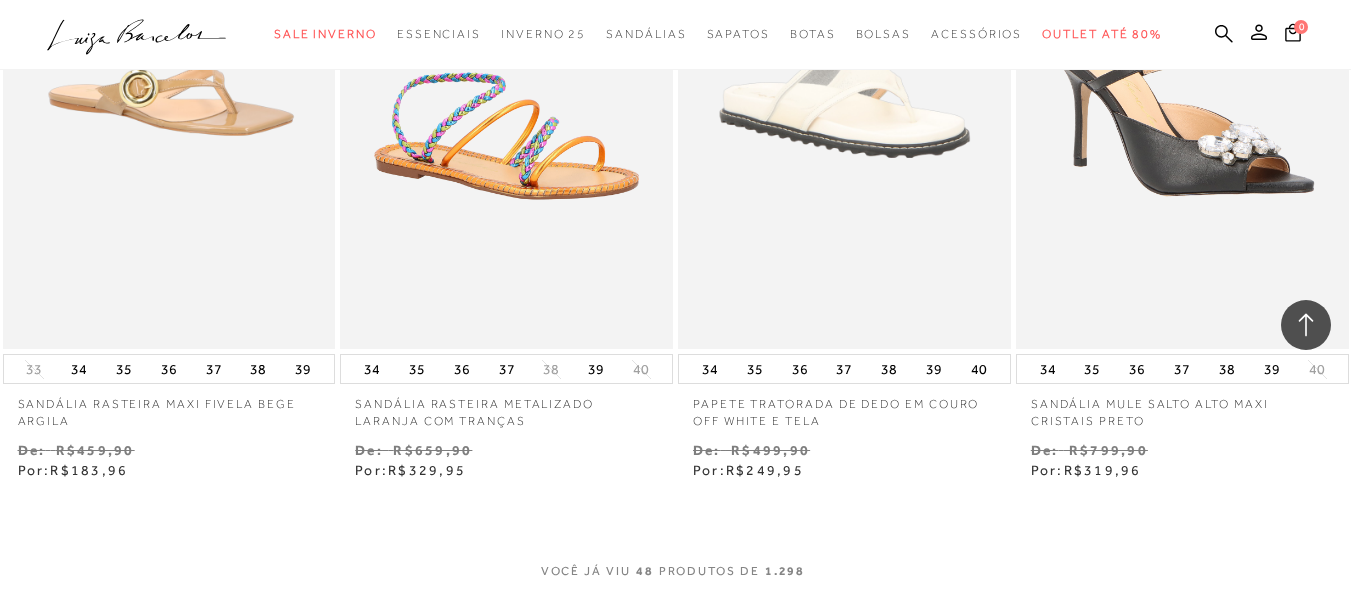 scroll, scrollTop: 7568, scrollLeft: 0, axis: vertical 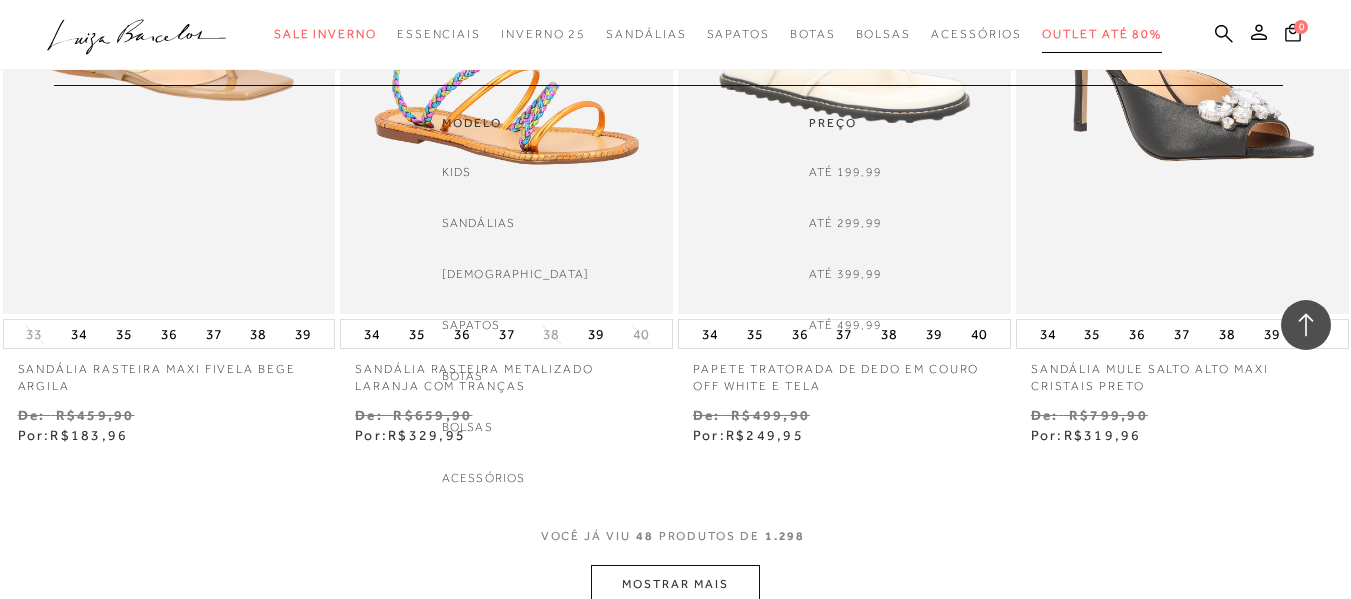 click on "Por:
R$249,95" at bounding box center (748, 435) 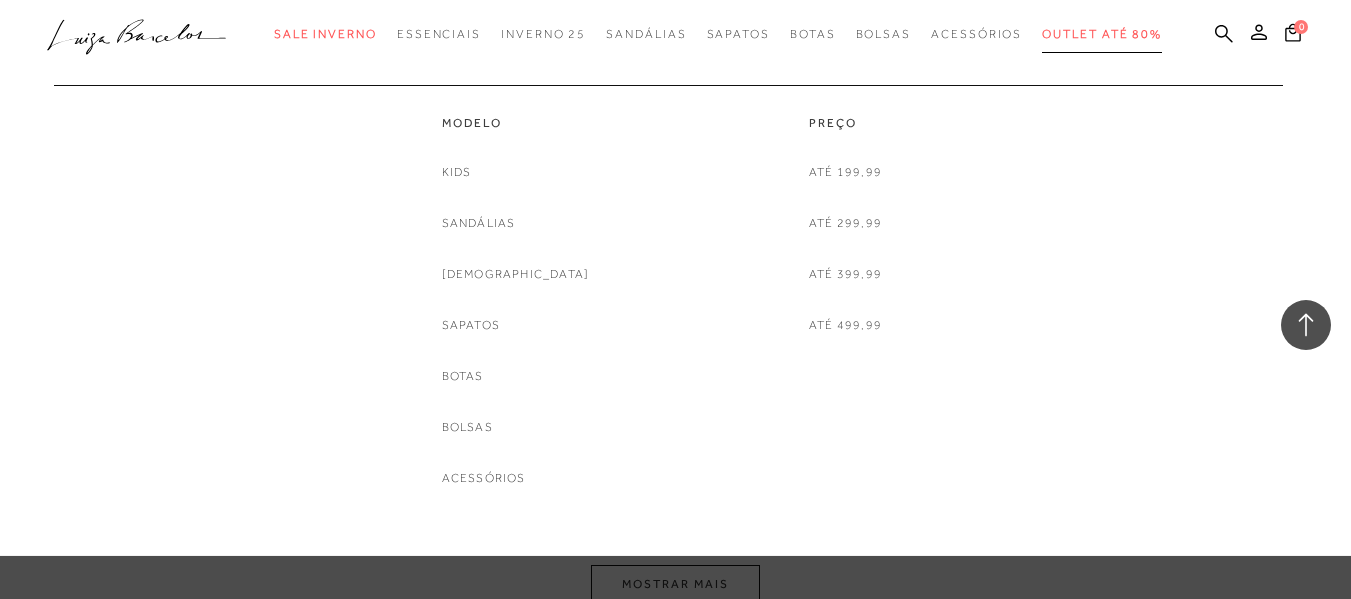 click on "Outlet até 80%" at bounding box center [1102, 34] 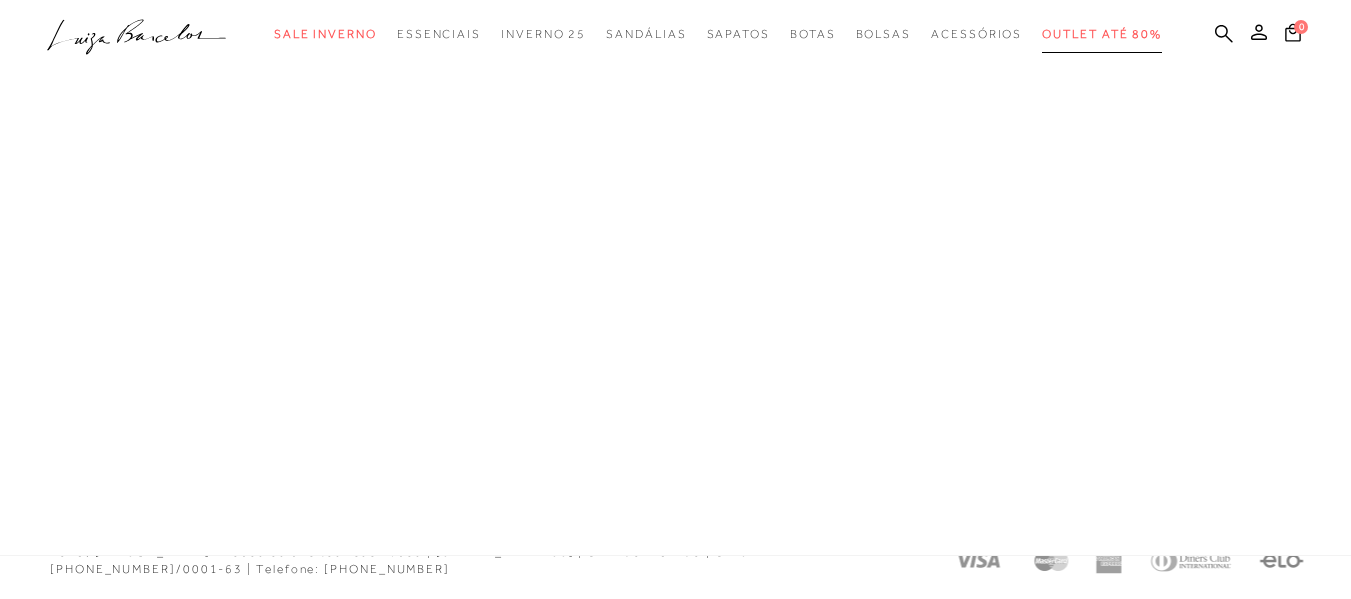 scroll, scrollTop: 0, scrollLeft: 0, axis: both 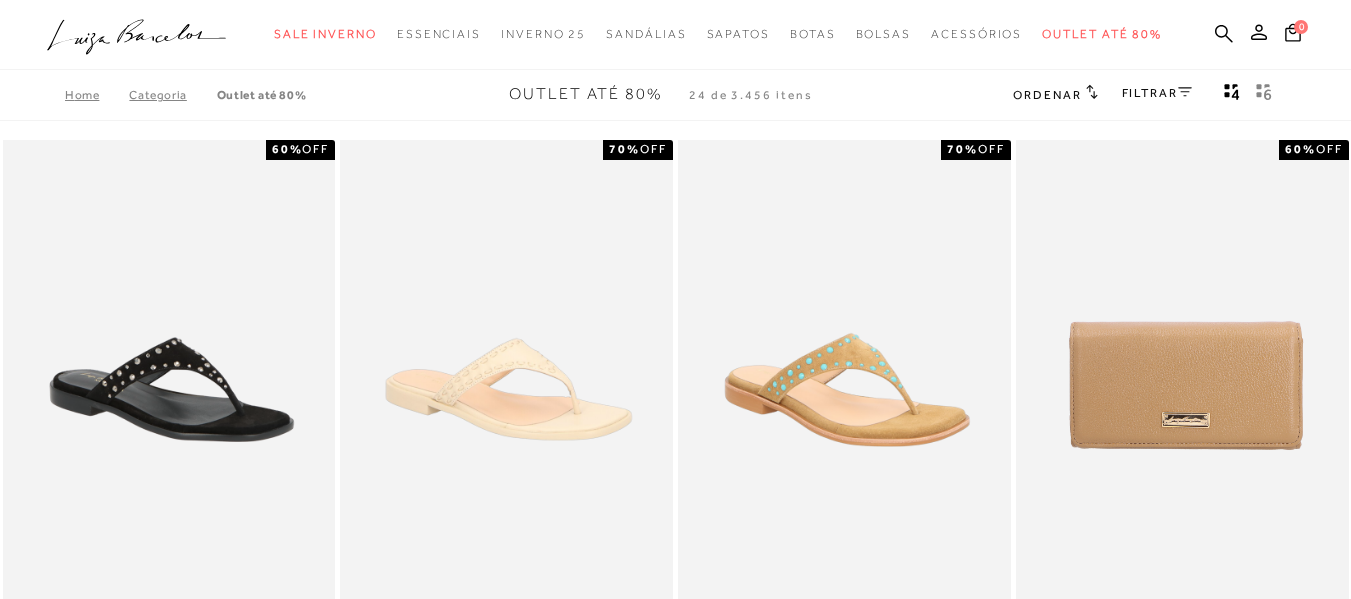 click on "FILTRAR" at bounding box center (1157, 93) 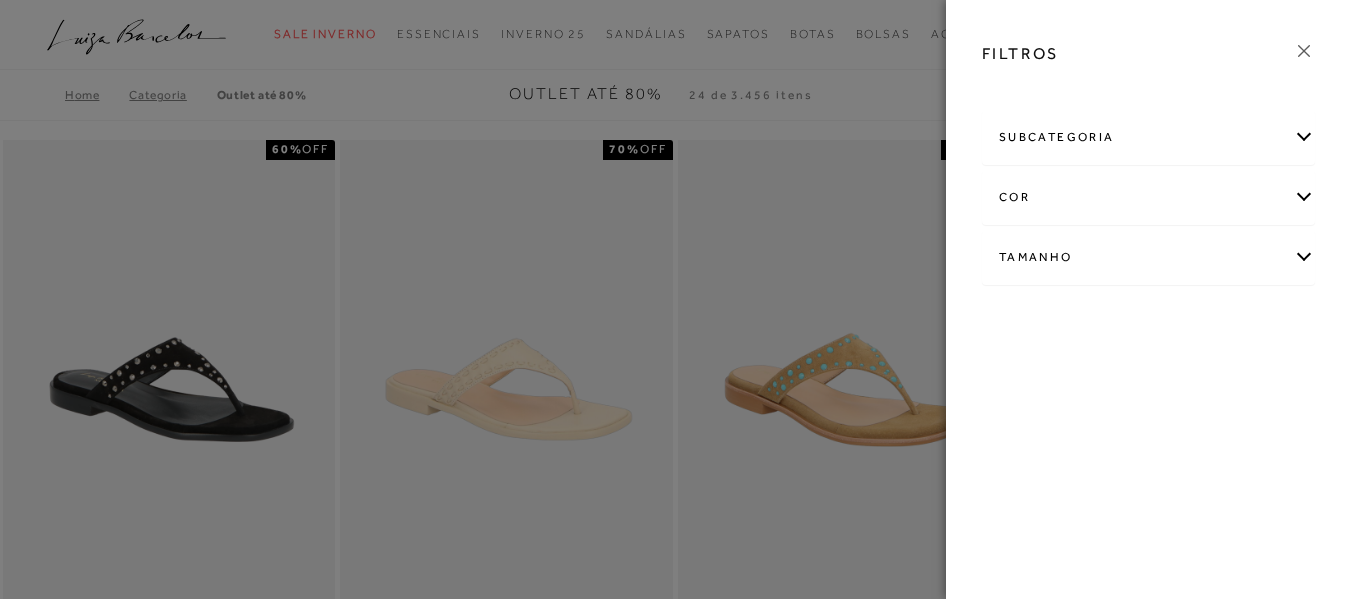 click on "subcategoria" at bounding box center [1148, 137] 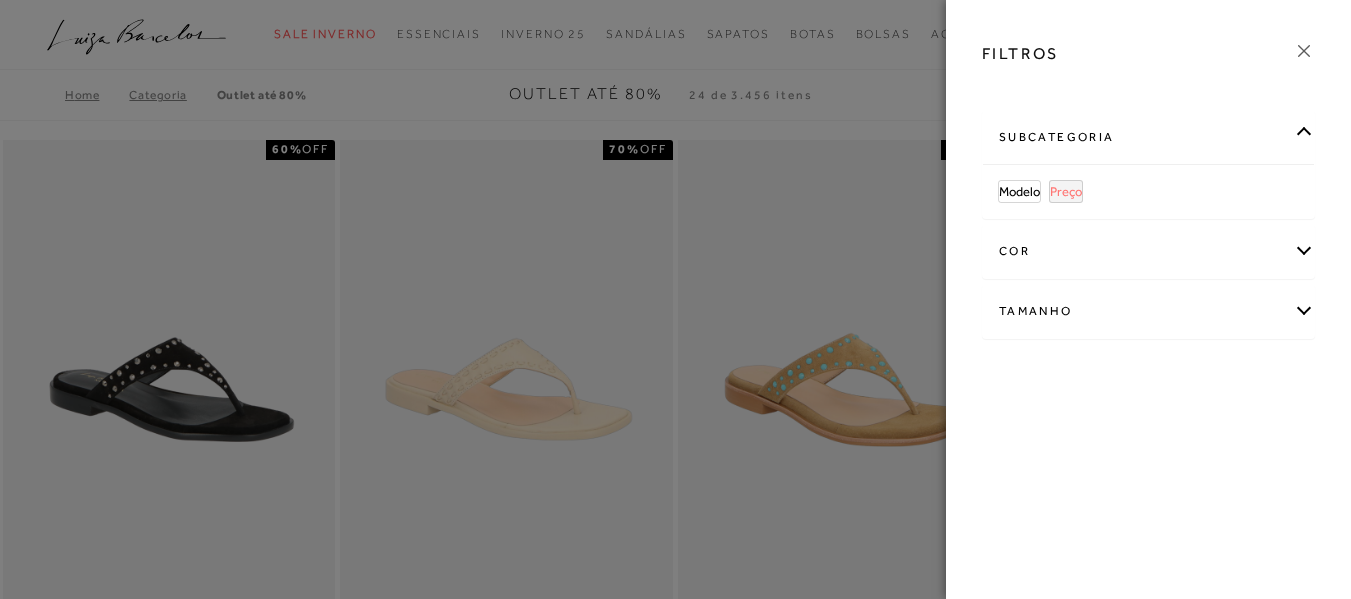 click on "Preço" at bounding box center (1066, 191) 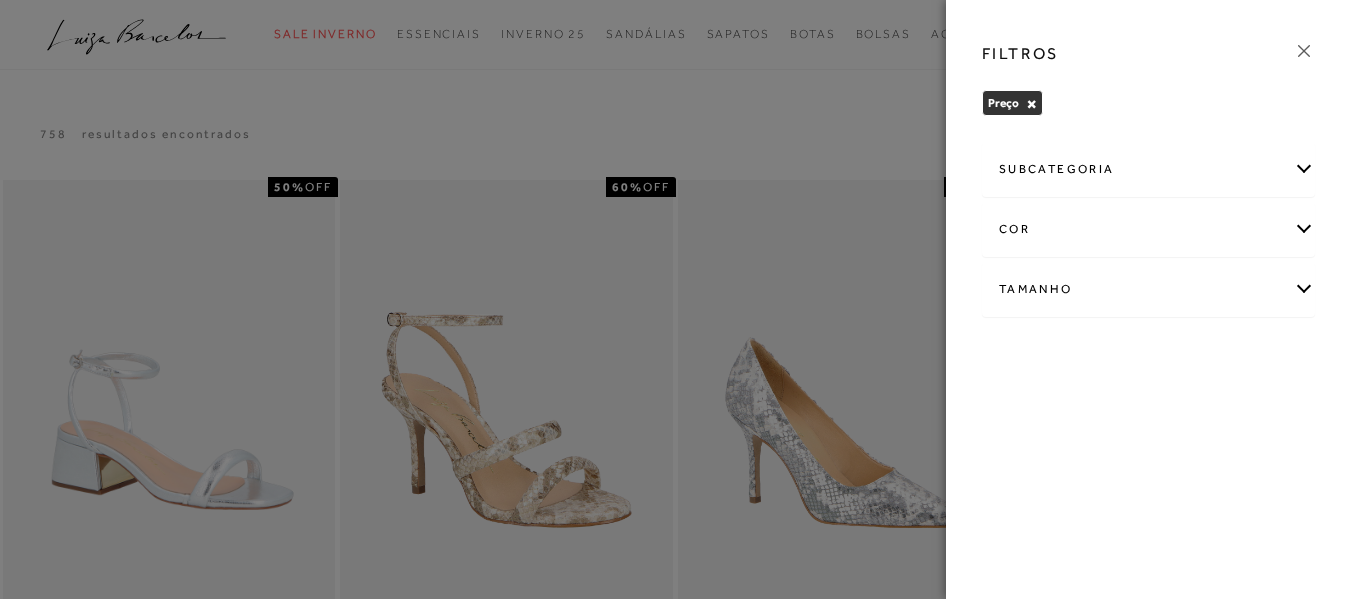 click on "Tamanho" at bounding box center (1148, 289) 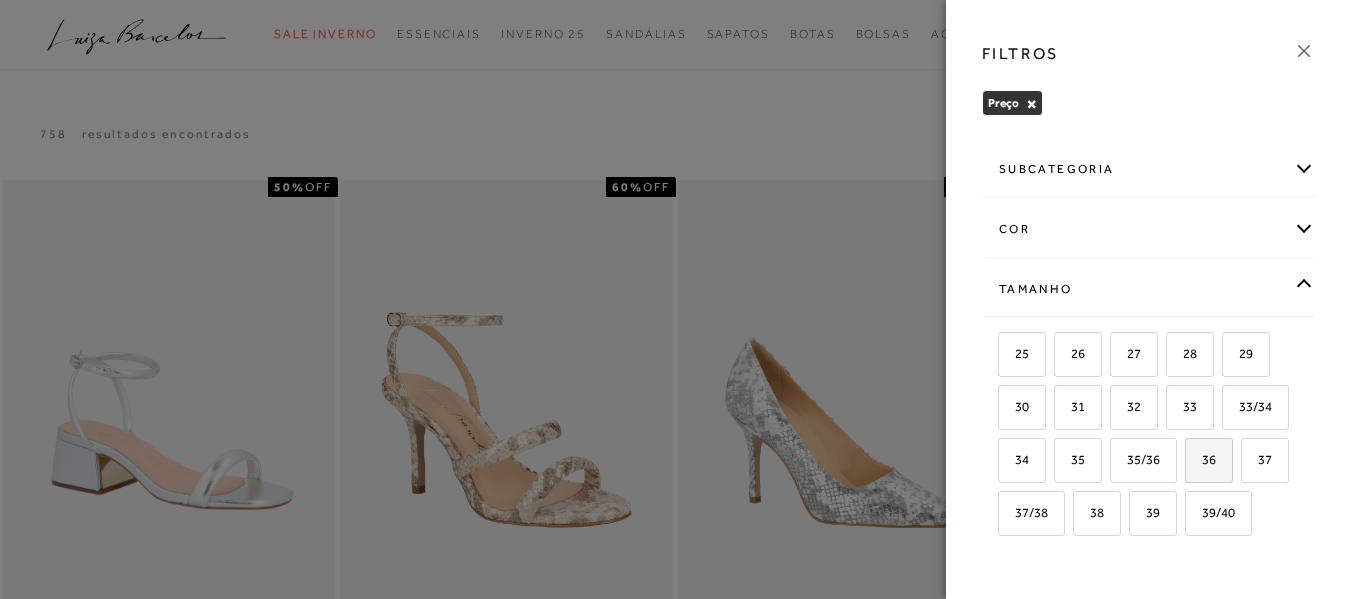 click on "36" at bounding box center (1201, 459) 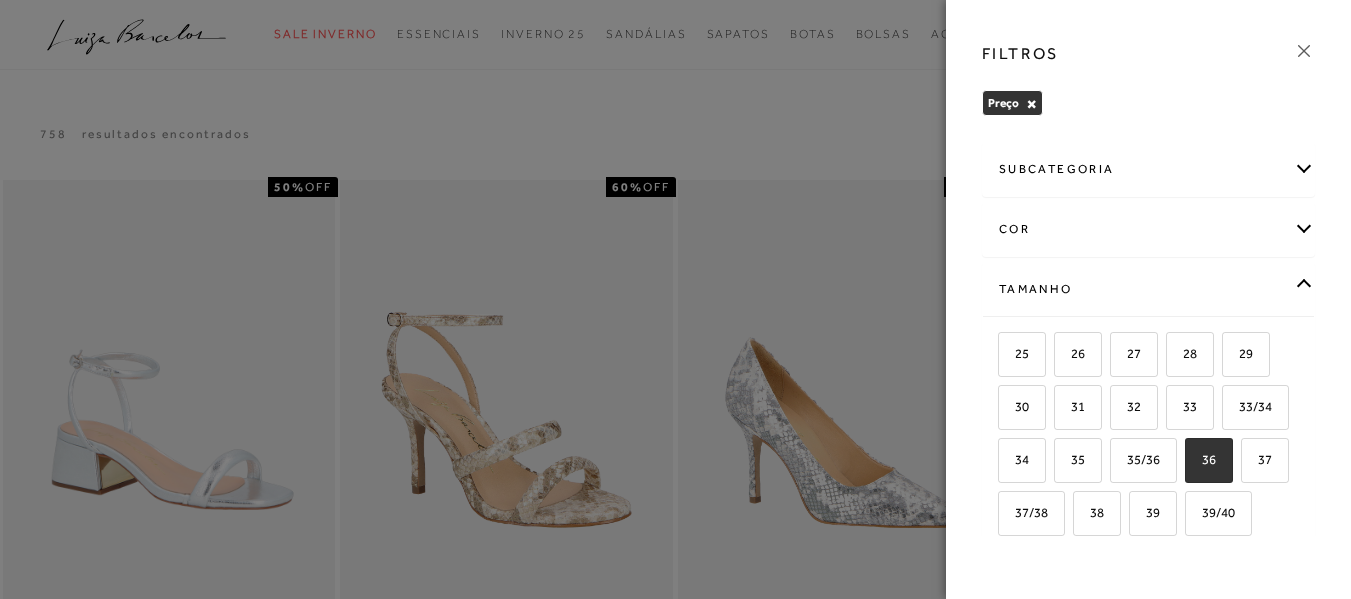 checkbox on "true" 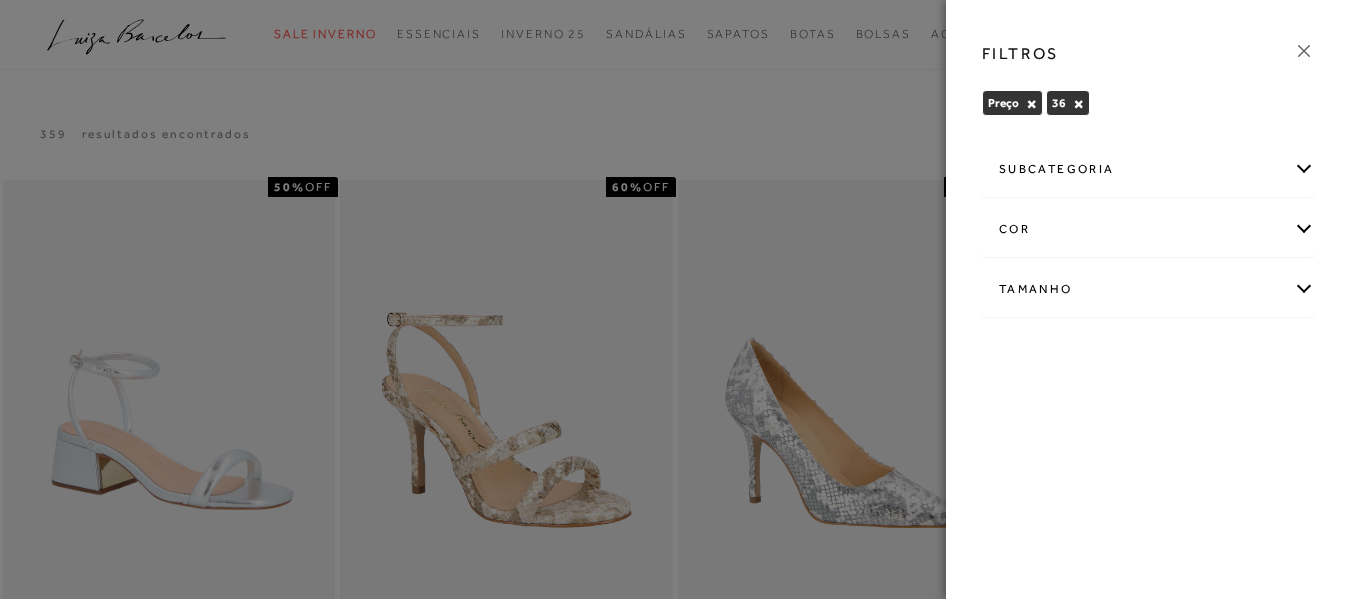 click on "subcategoria" at bounding box center (1148, 169) 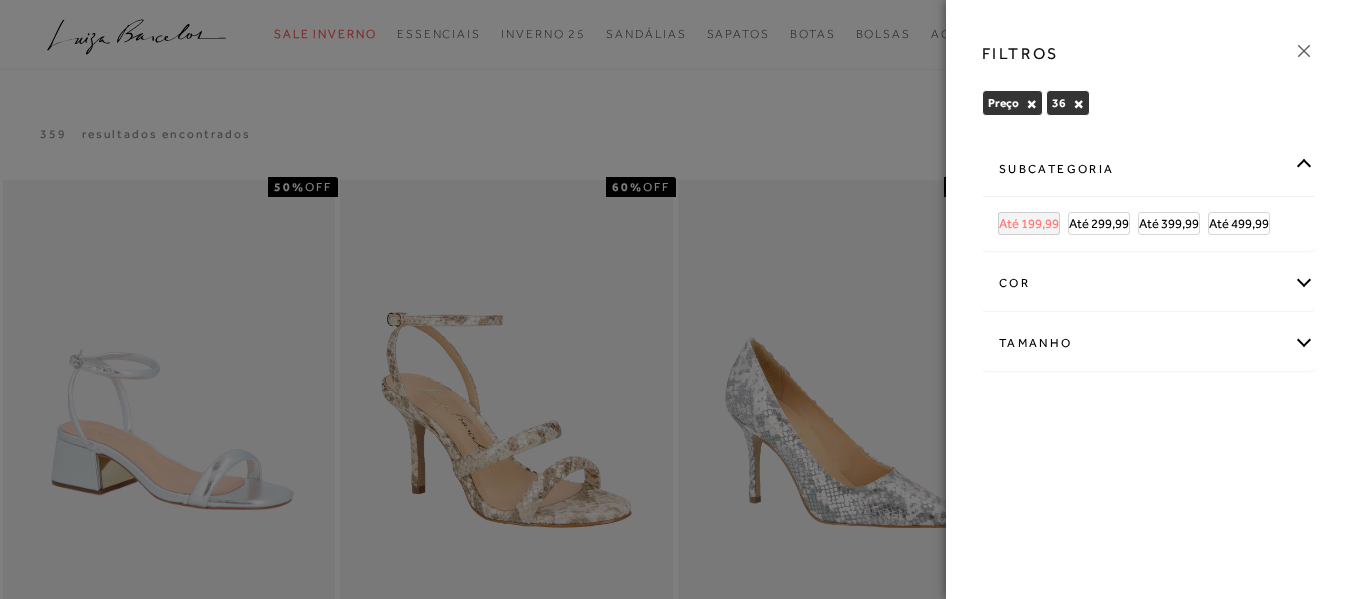 click on "Até 199,99" at bounding box center [1029, 223] 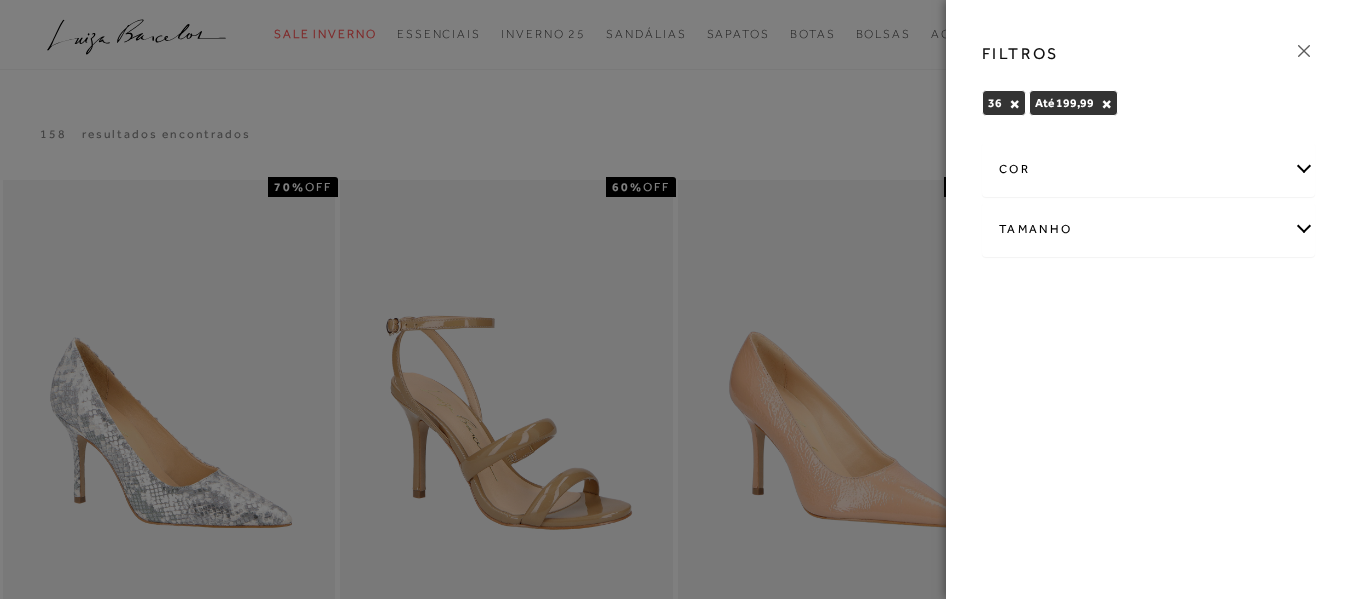 click 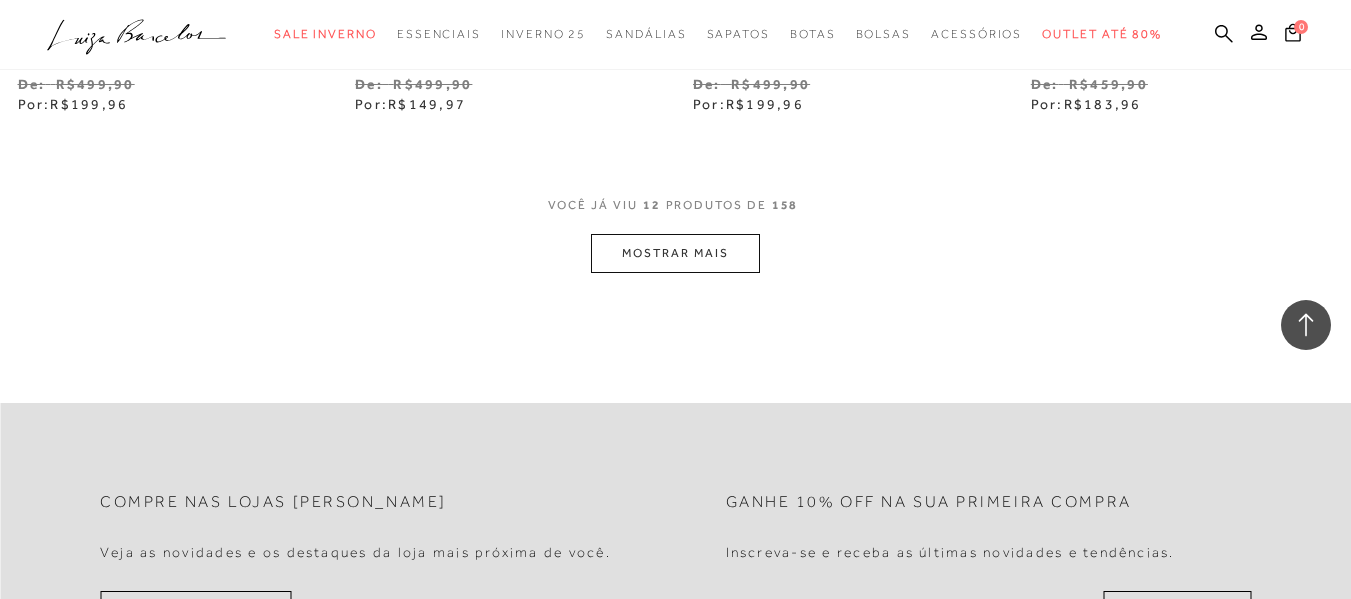 scroll, scrollTop: 2000, scrollLeft: 0, axis: vertical 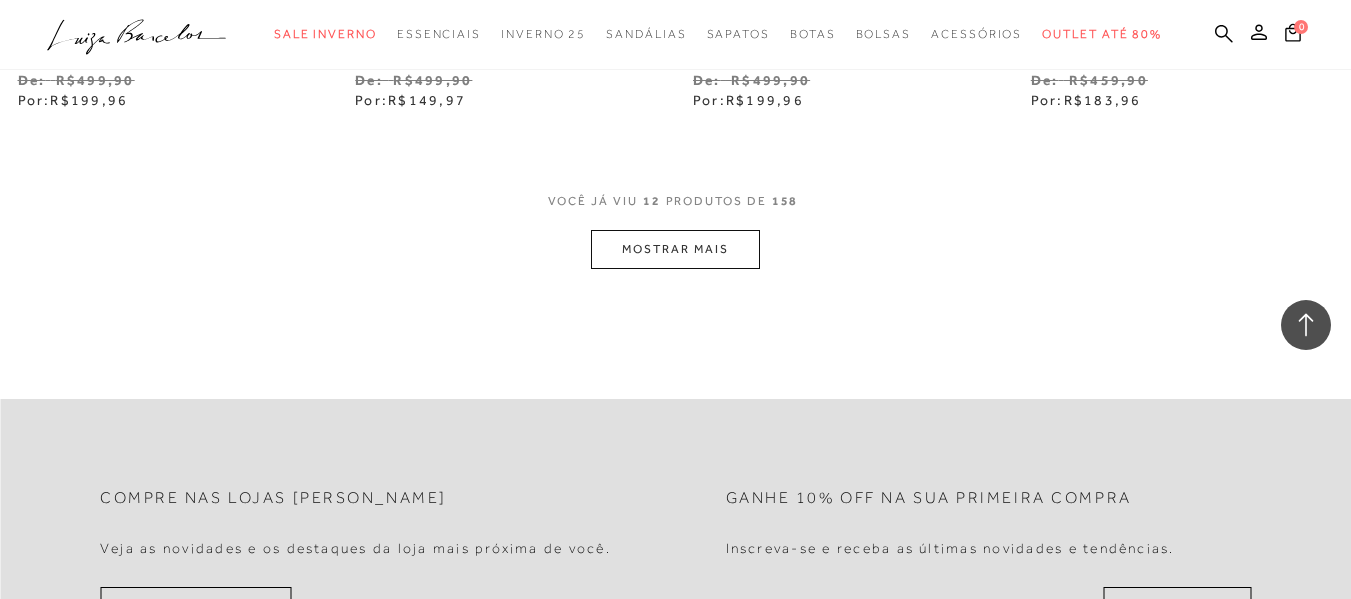 click on "MOSTRAR MAIS" at bounding box center (675, 249) 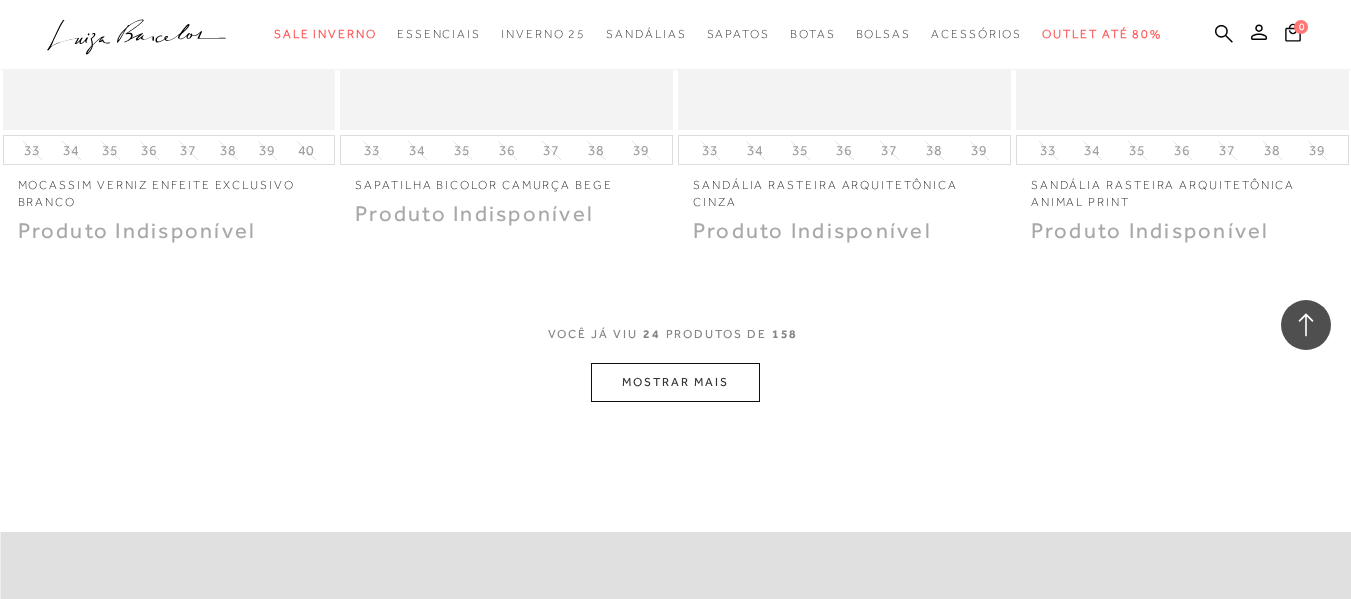 scroll, scrollTop: 3700, scrollLeft: 0, axis: vertical 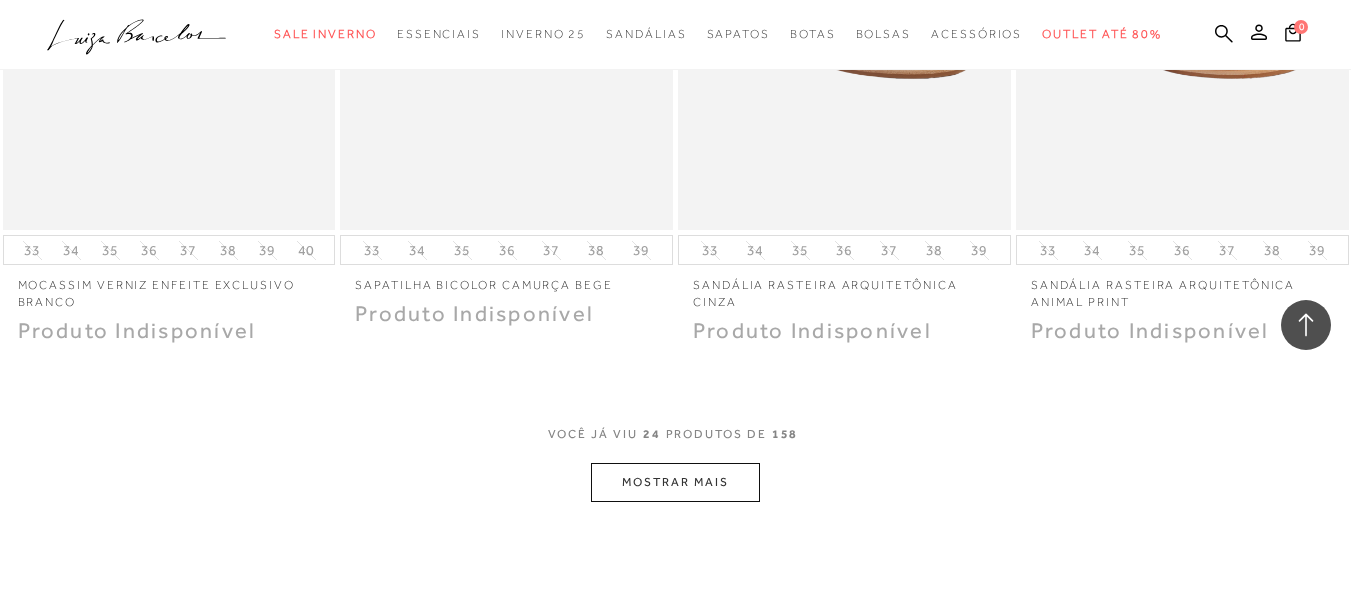 click on "MOSTRAR MAIS" at bounding box center [675, 482] 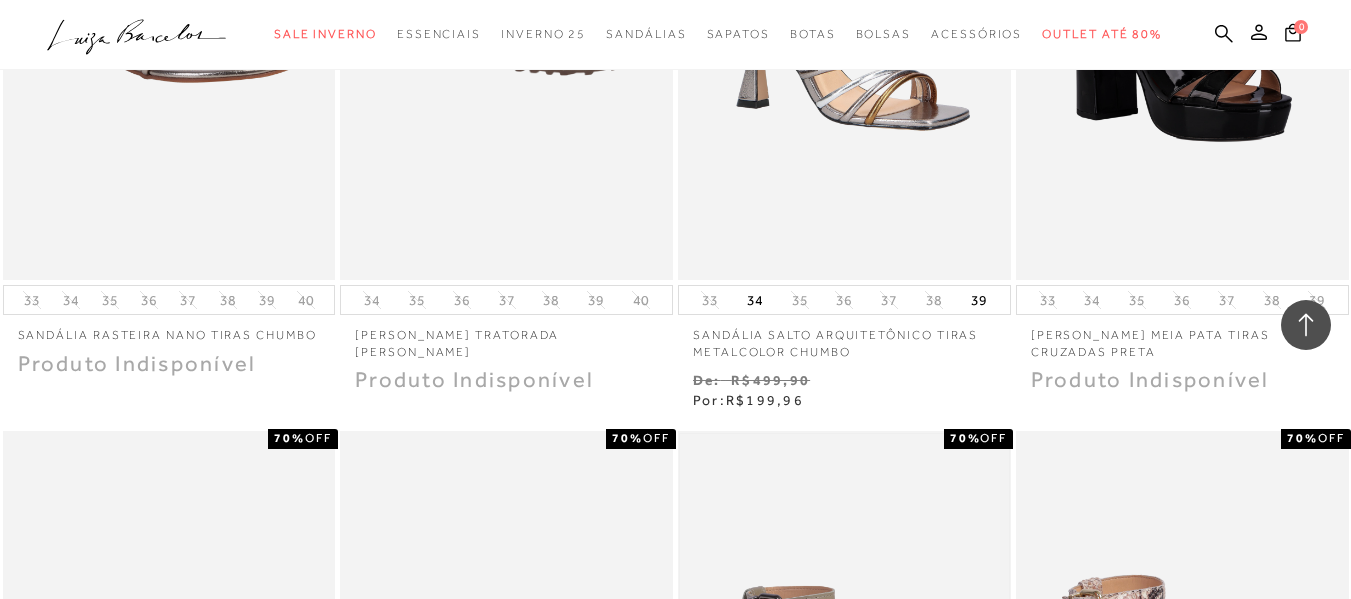 scroll, scrollTop: 2800, scrollLeft: 0, axis: vertical 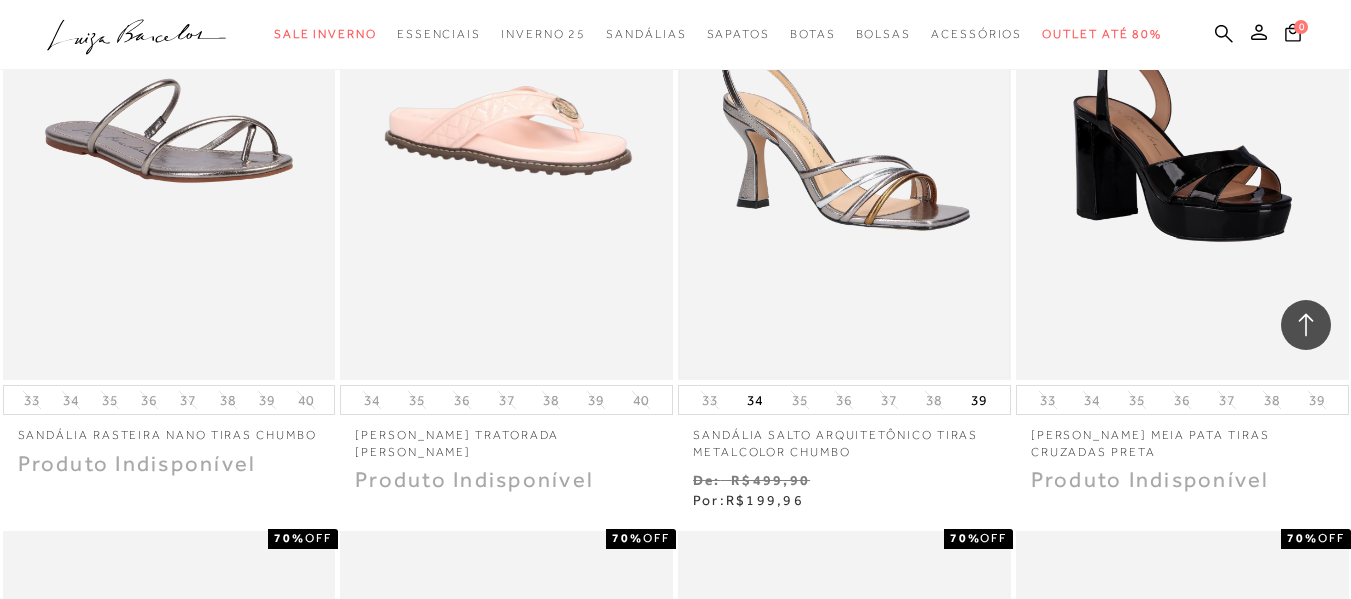 click at bounding box center (844, 130) 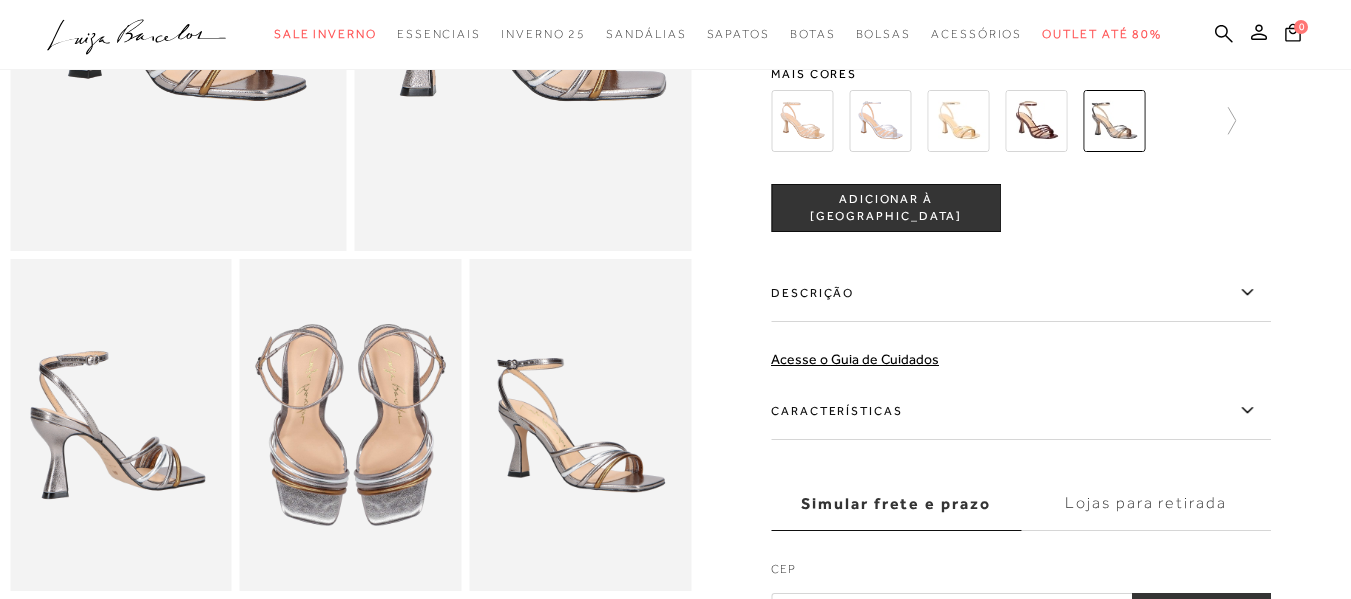 scroll, scrollTop: 400, scrollLeft: 0, axis: vertical 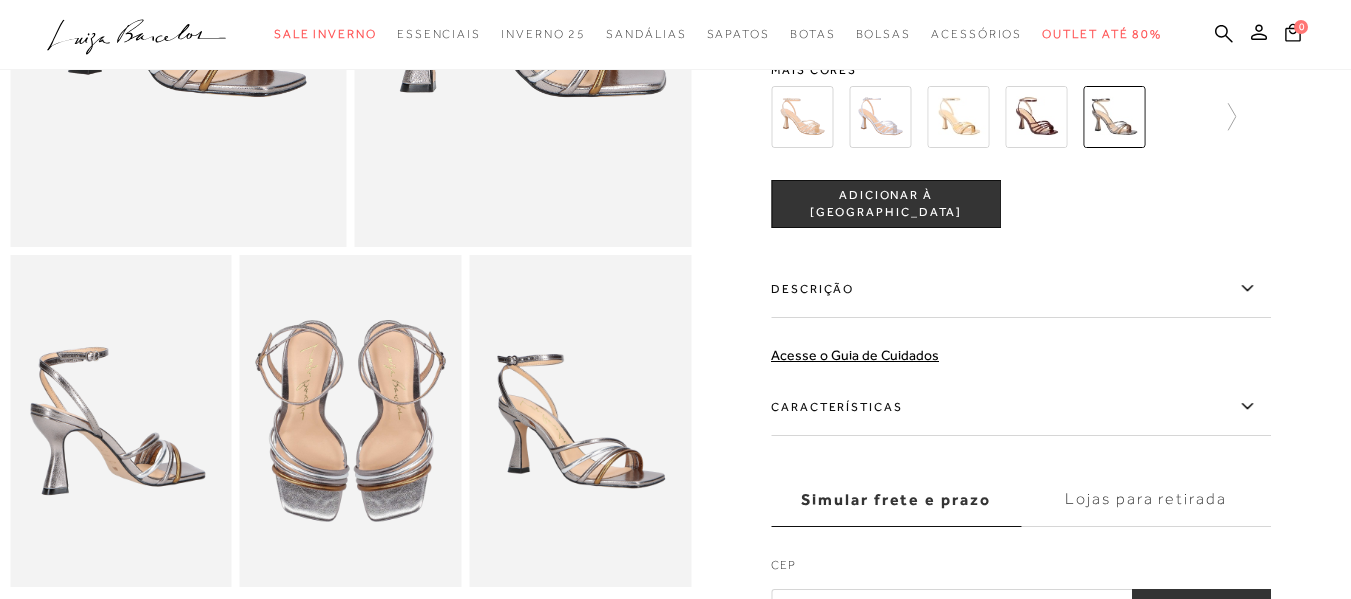 click 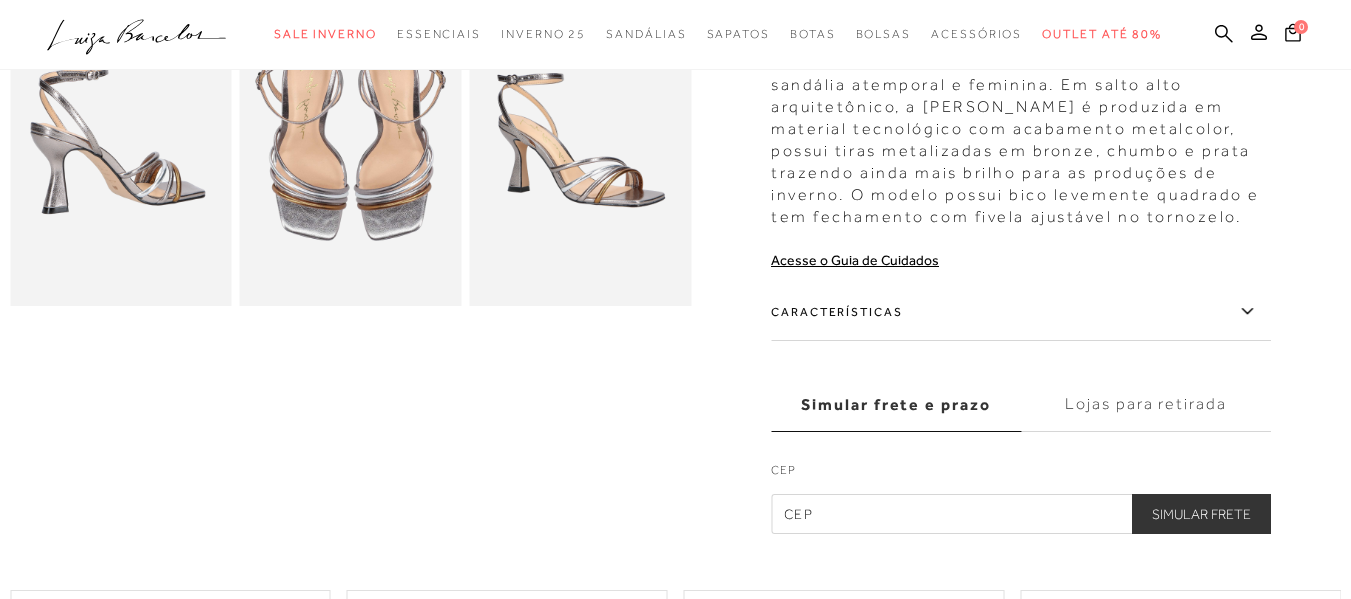scroll, scrollTop: 700, scrollLeft: 0, axis: vertical 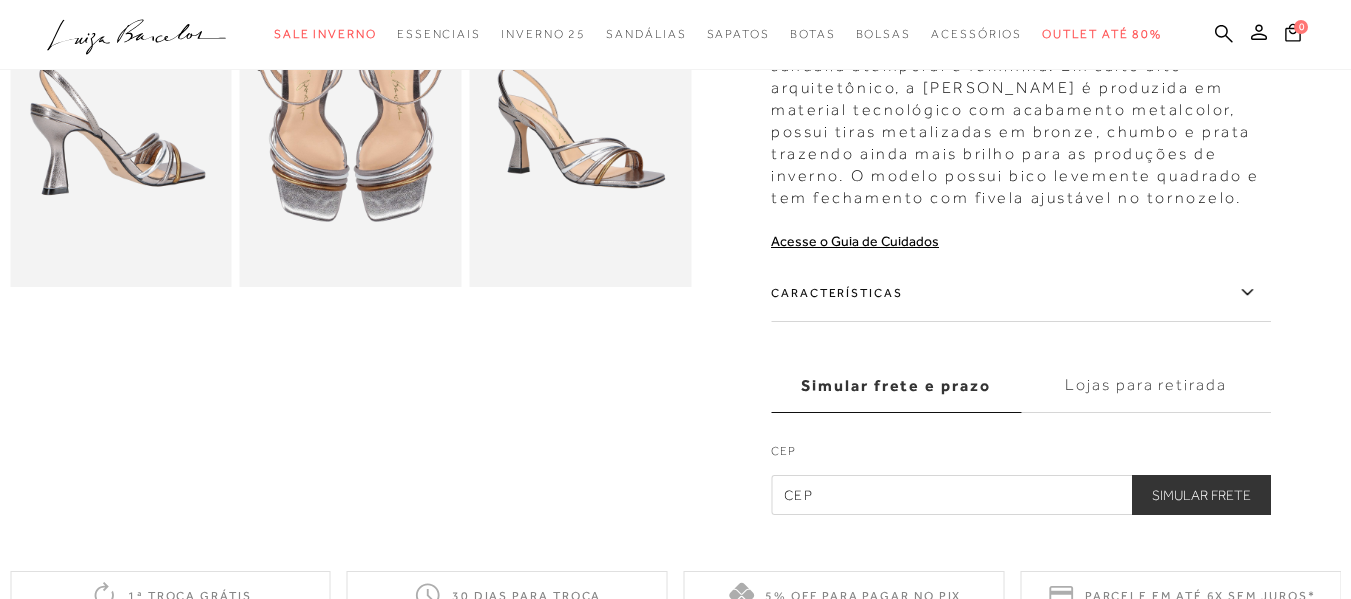 click 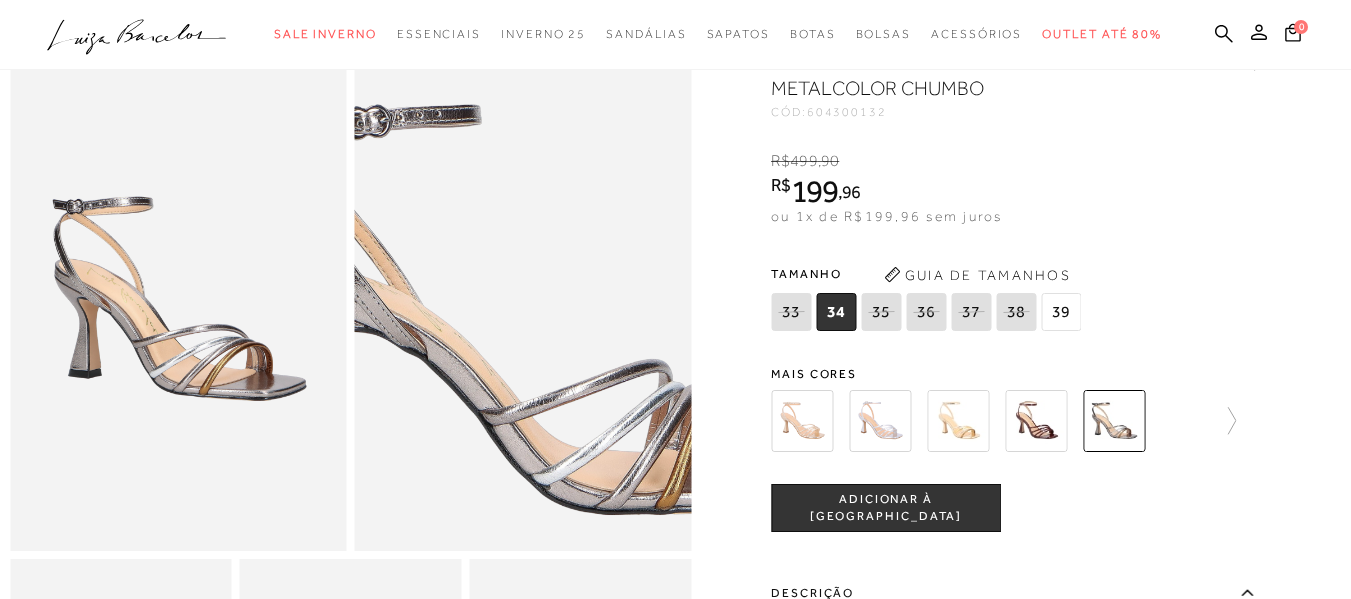 scroll, scrollTop: 0, scrollLeft: 0, axis: both 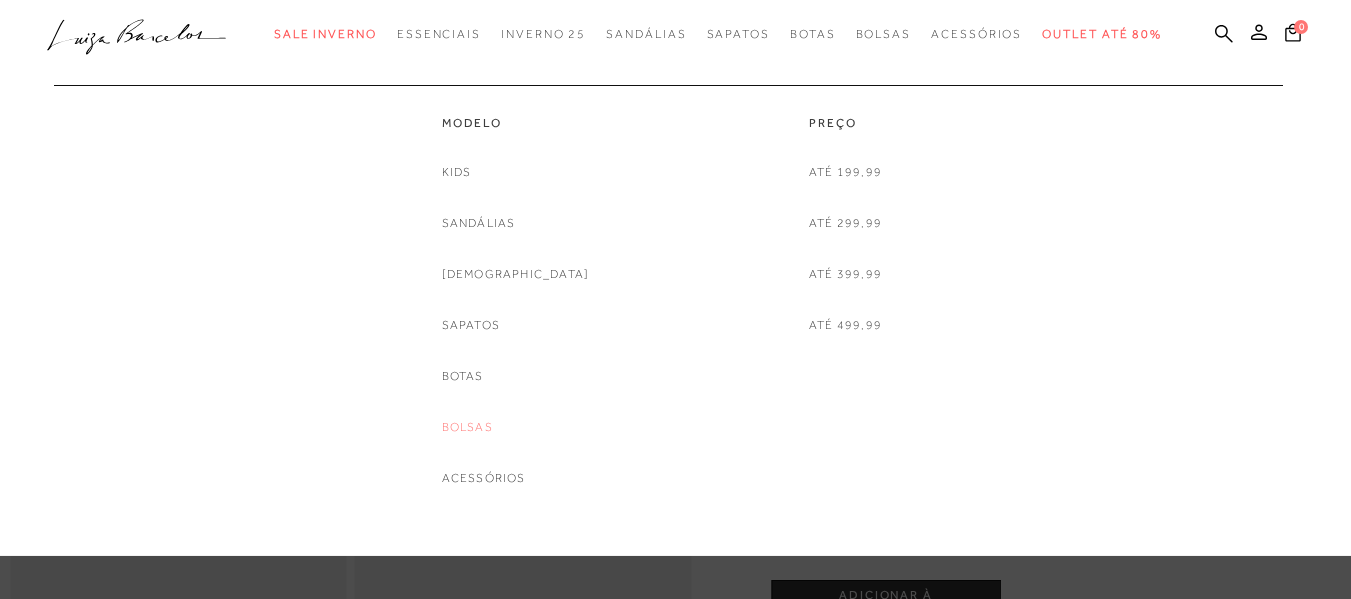 click on "Bolsas" at bounding box center (467, 427) 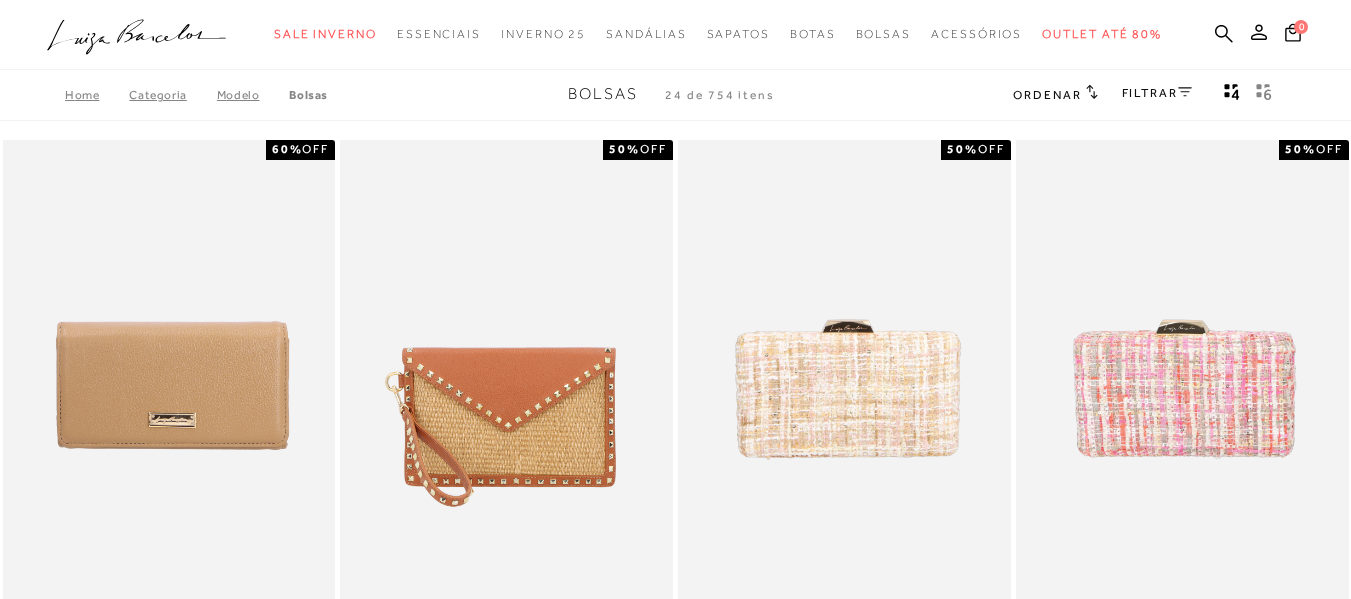 scroll, scrollTop: 0, scrollLeft: 0, axis: both 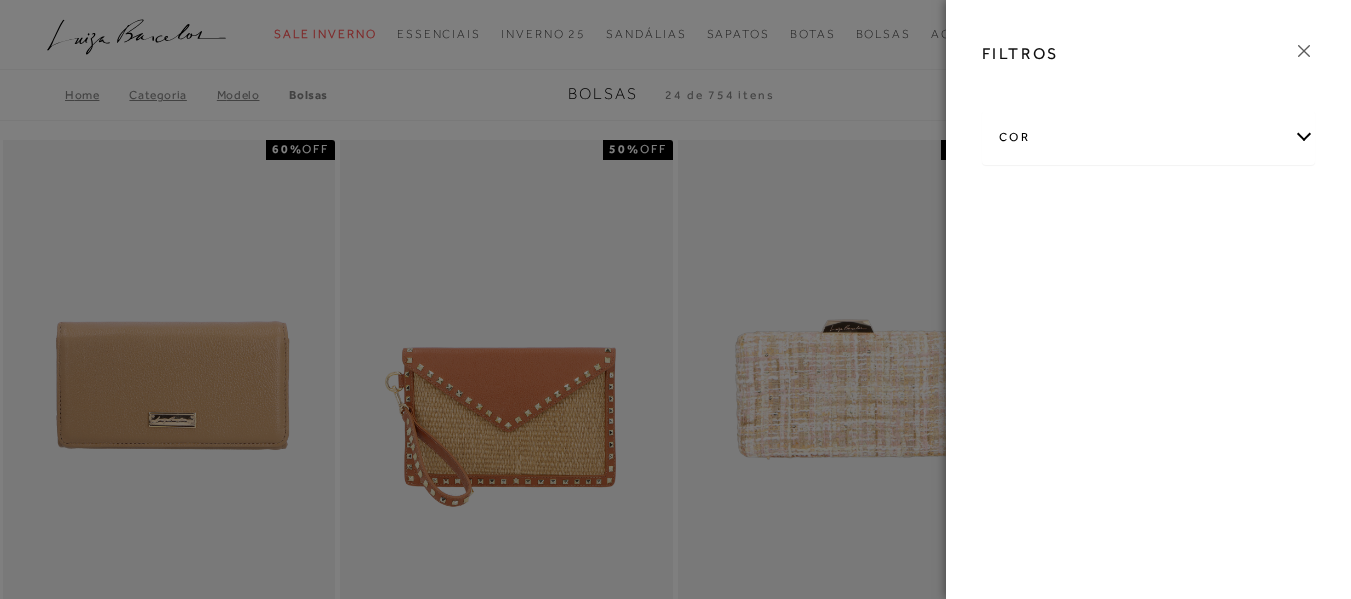 click 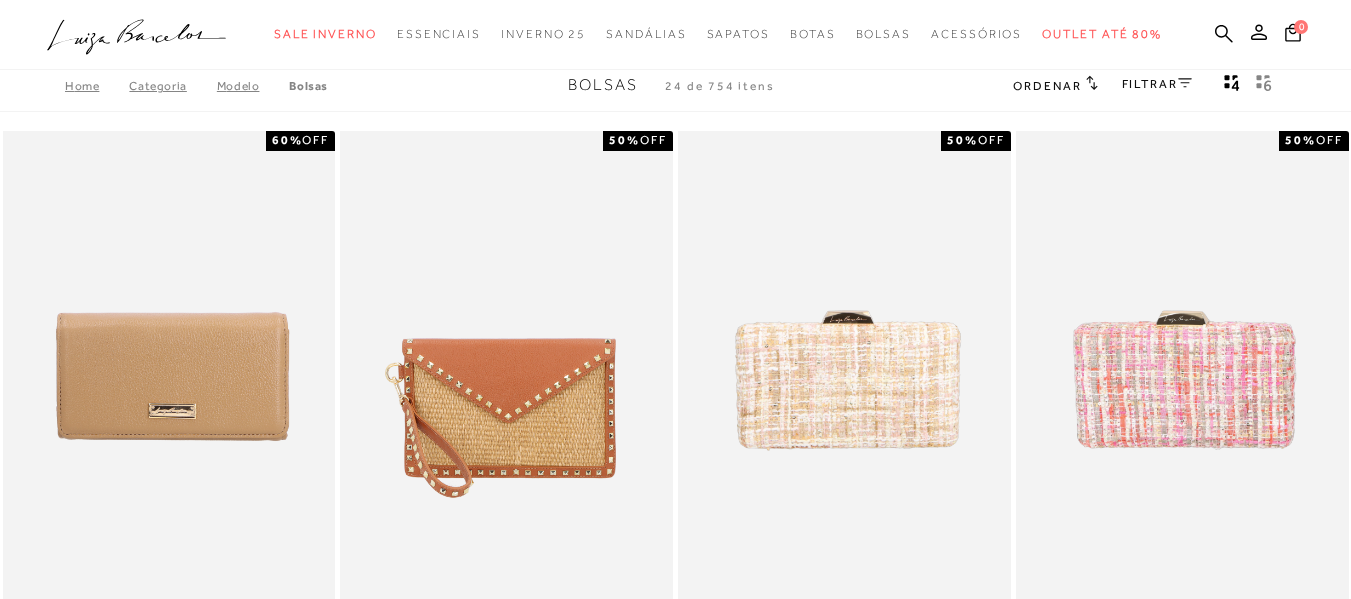 scroll, scrollTop: 0, scrollLeft: 0, axis: both 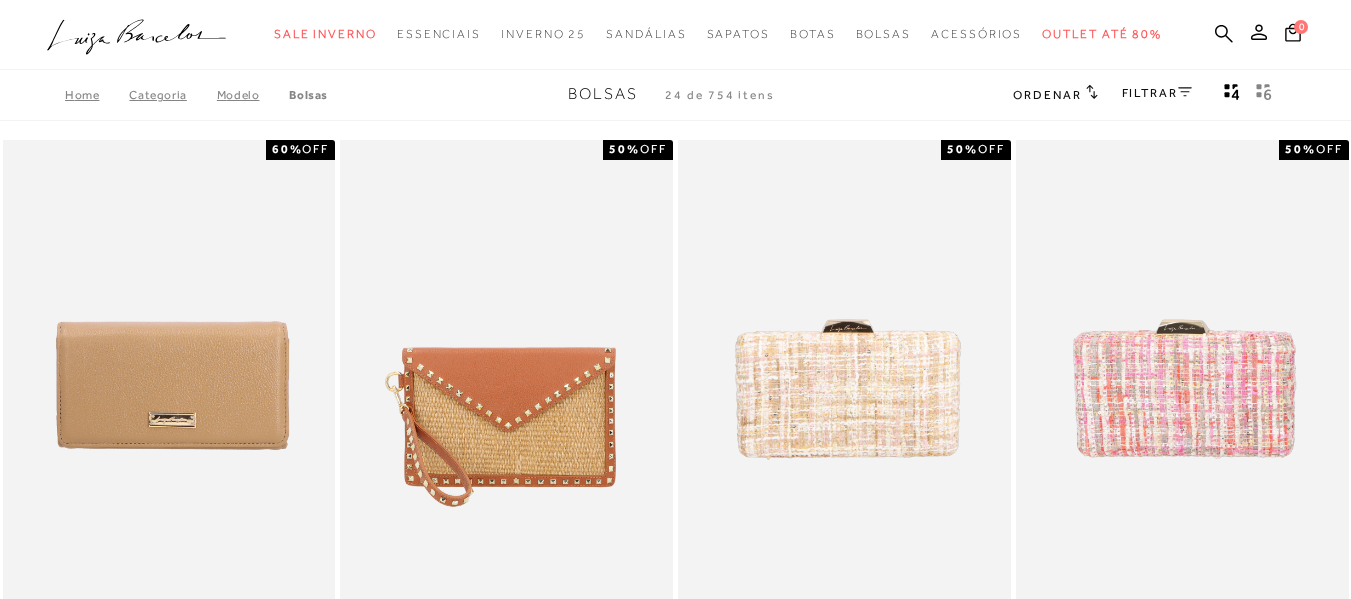 click 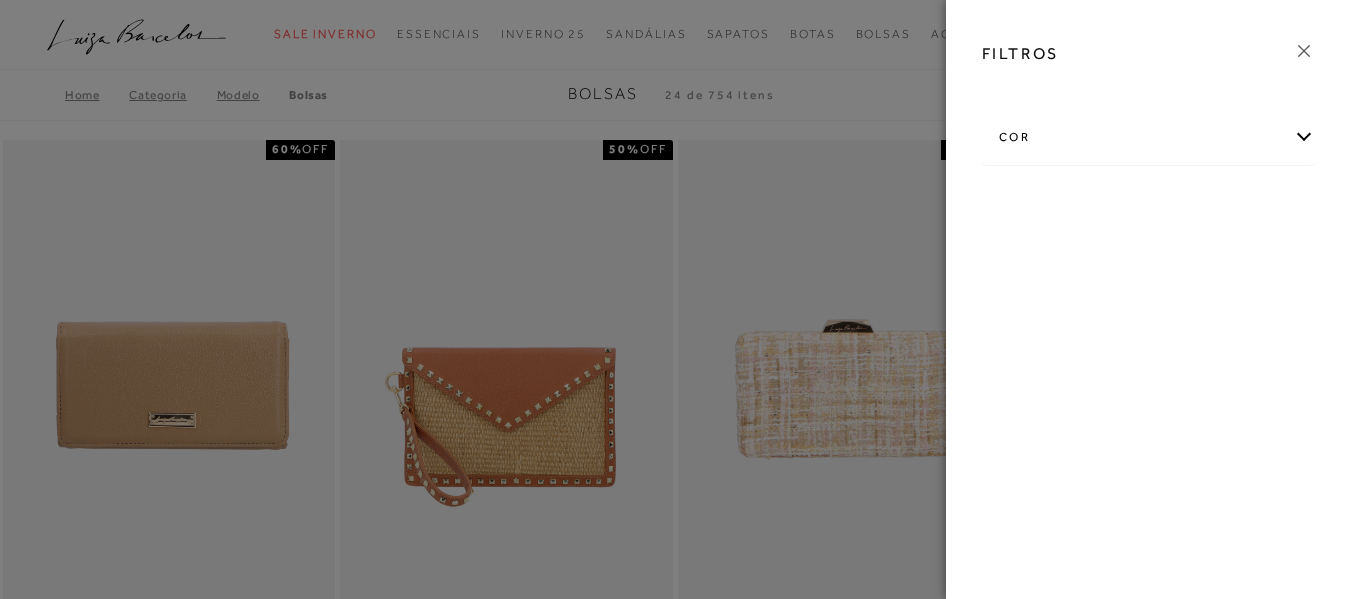 click on "cor" at bounding box center (1148, 137) 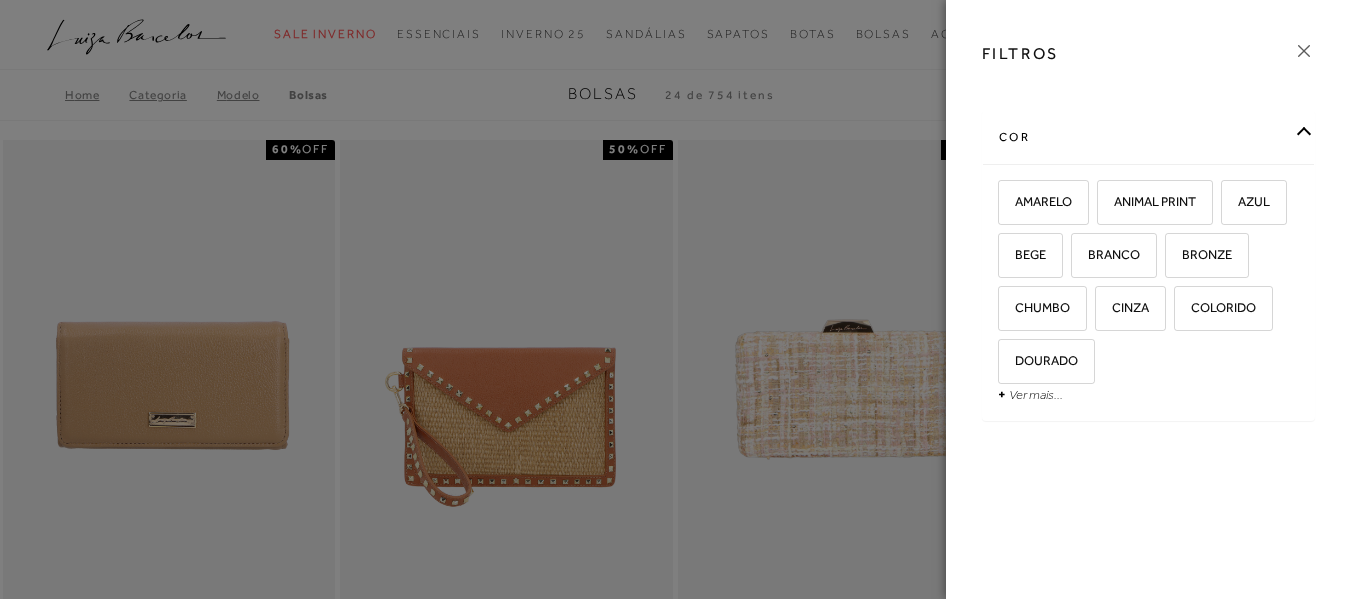 click on "+" at bounding box center (1002, 394) 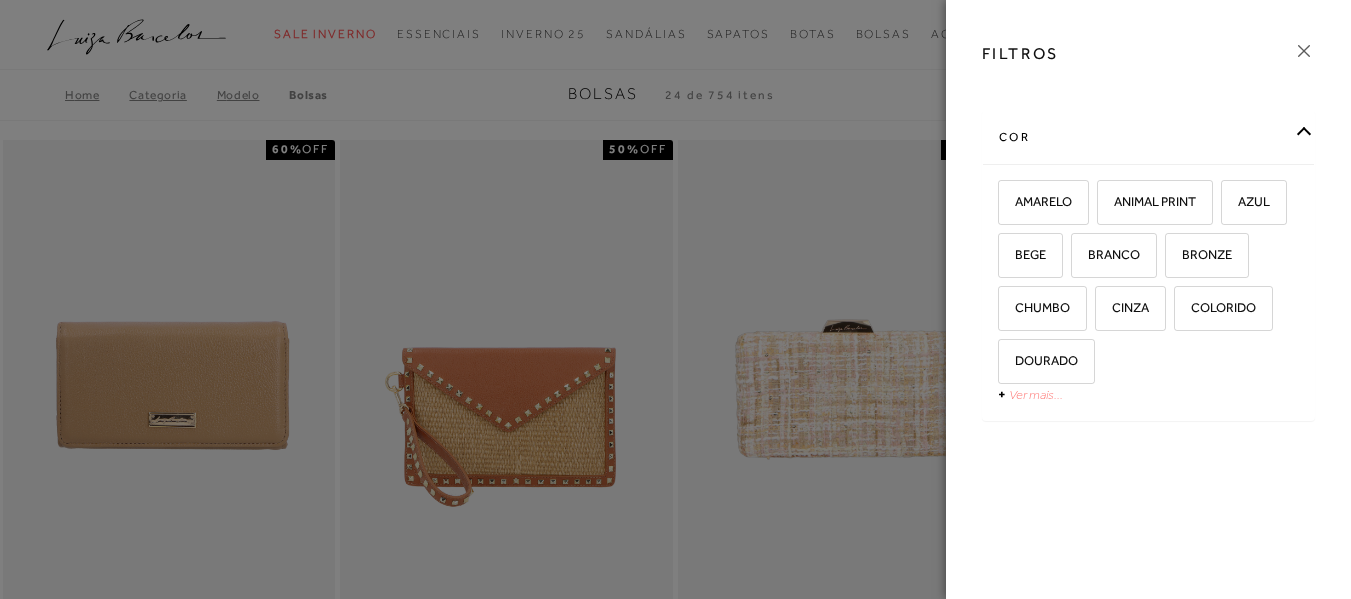 click on "Ver mais..." at bounding box center [1036, 394] 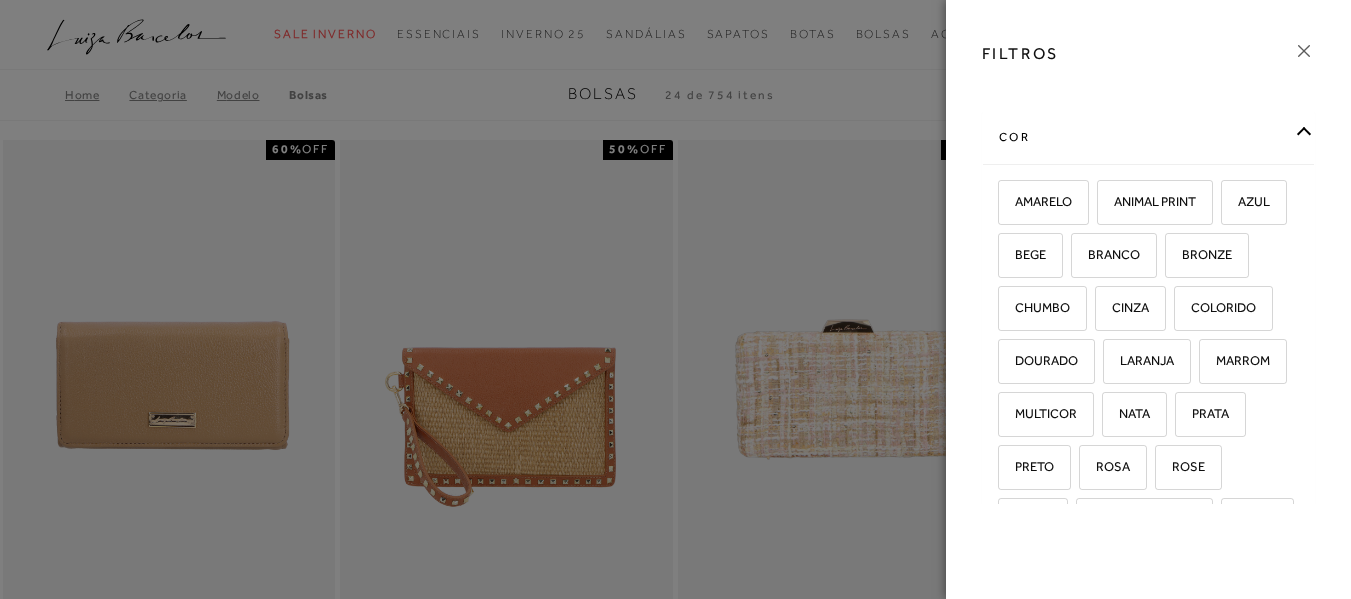 click on "FILTROS" at bounding box center [1148, 54] 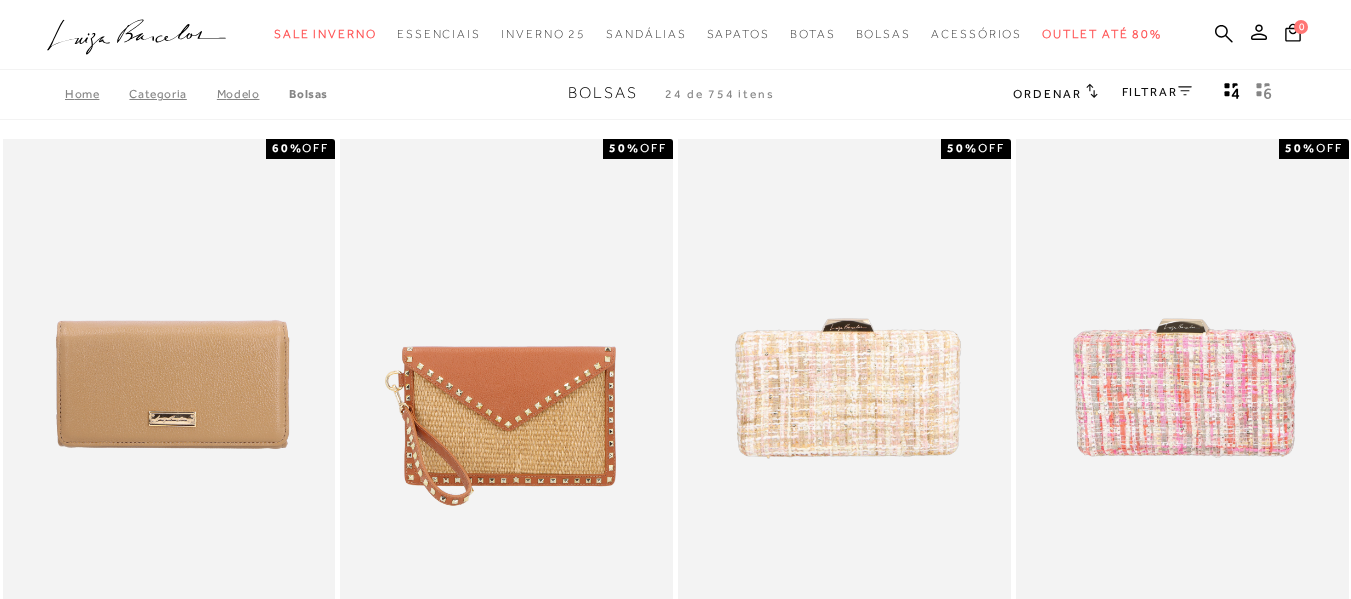 scroll, scrollTop: 0, scrollLeft: 0, axis: both 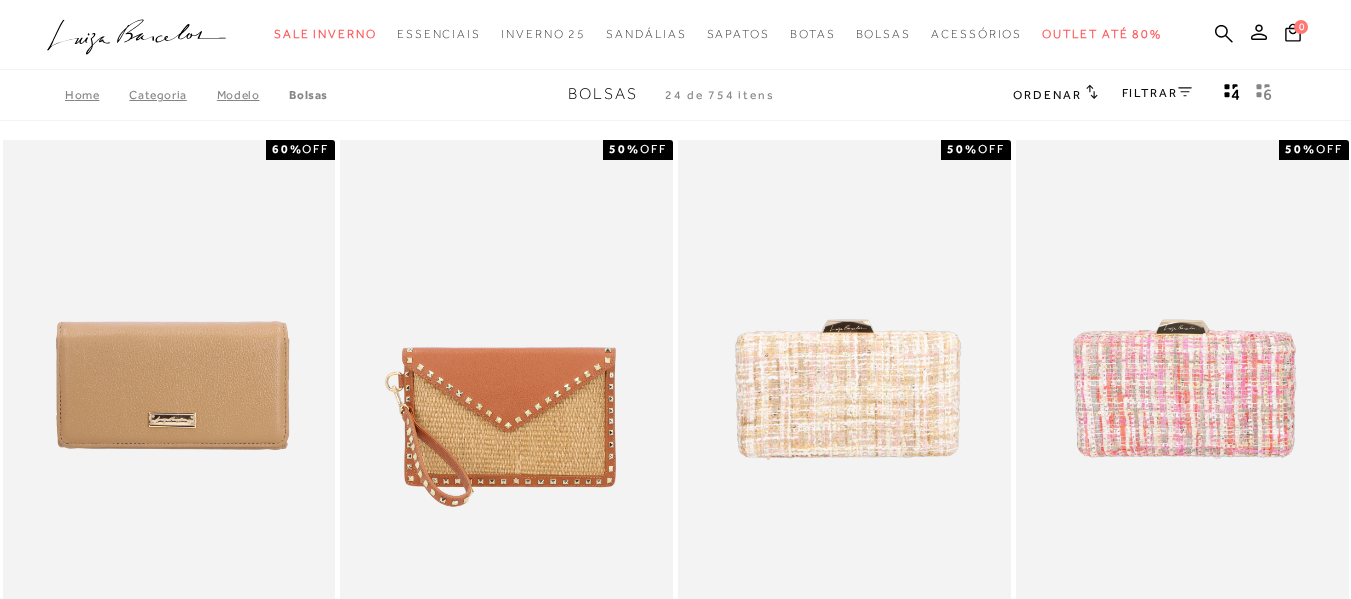 click on "Ordenar" at bounding box center (1047, 95) 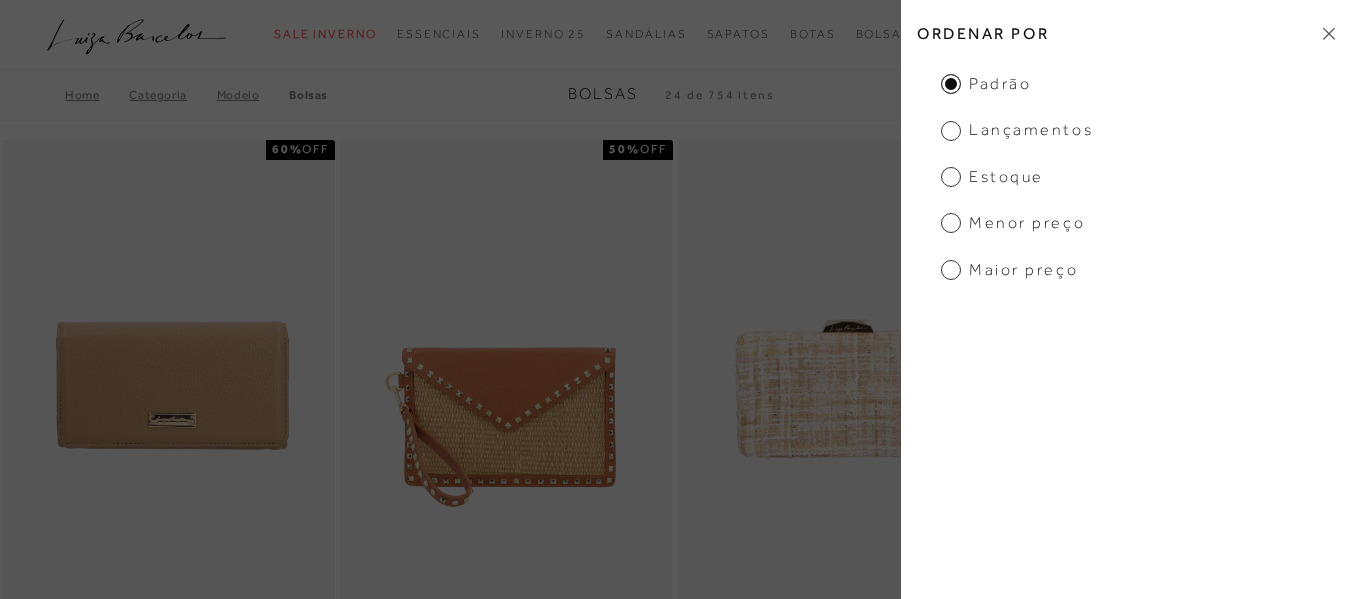 click on "Menor preço" at bounding box center [1013, 223] 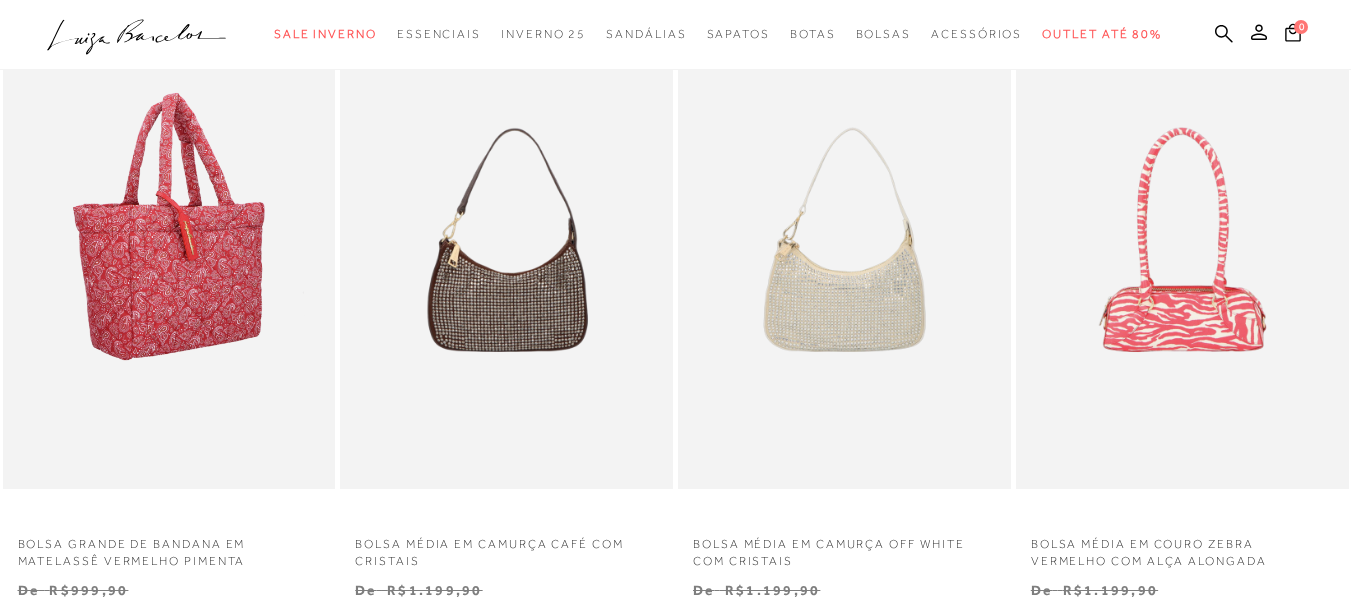 scroll, scrollTop: 900, scrollLeft: 0, axis: vertical 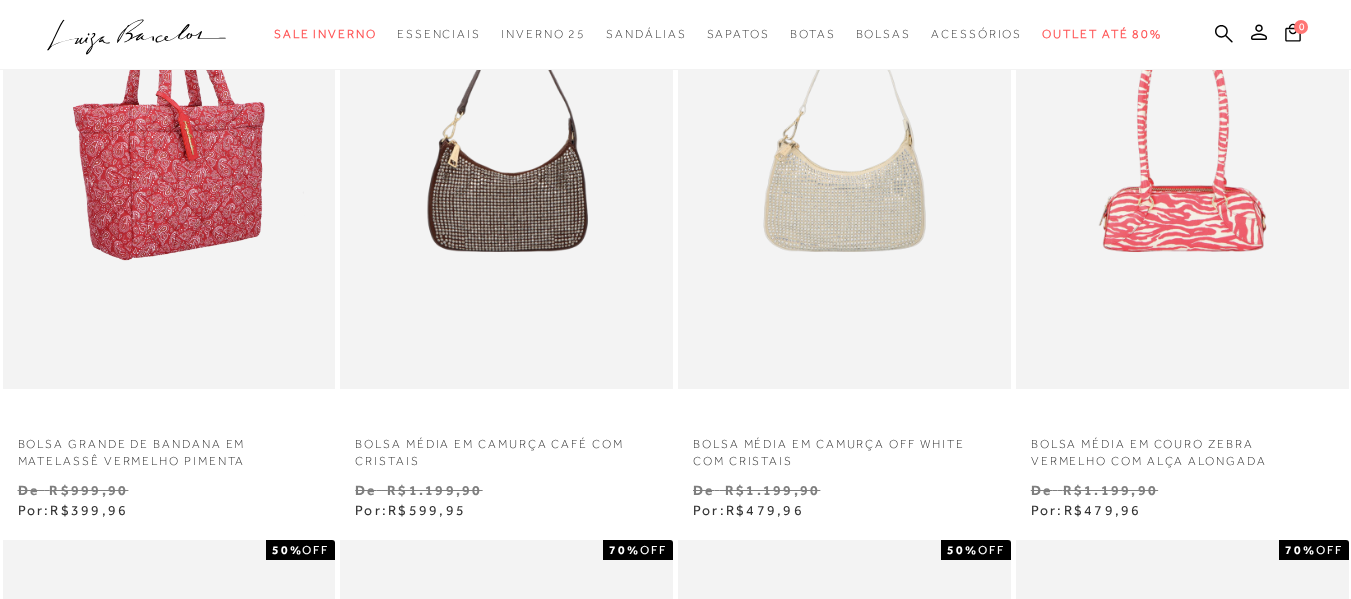 click at bounding box center [170, 139] 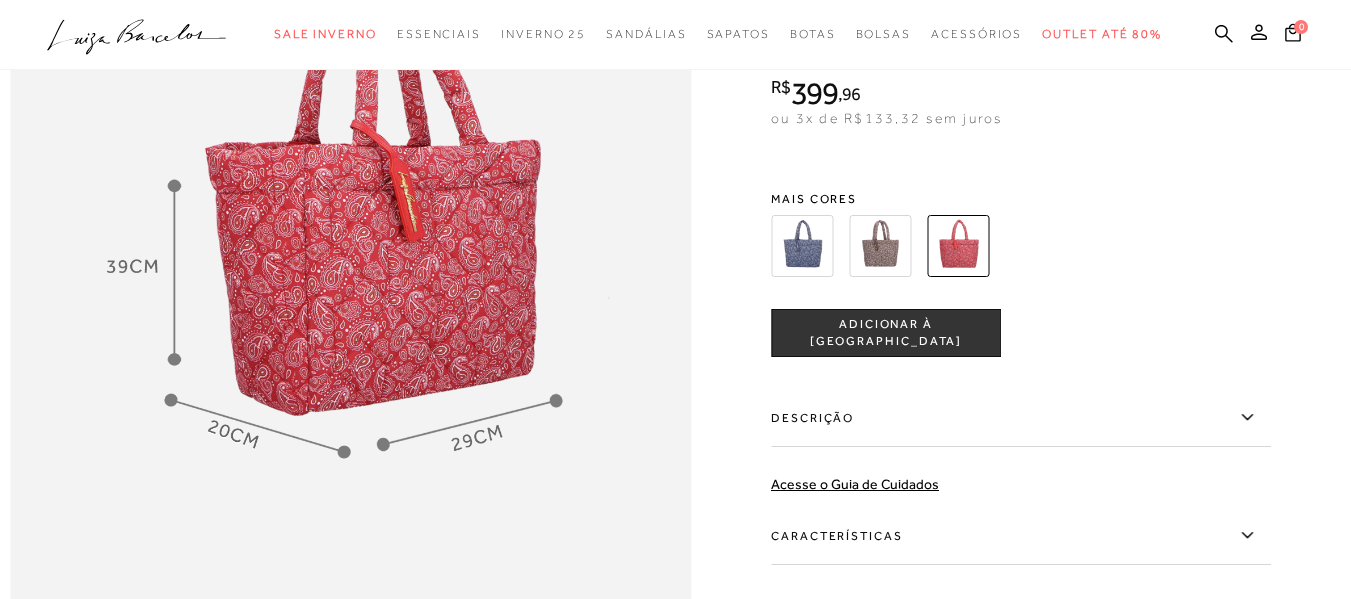 scroll, scrollTop: 1300, scrollLeft: 0, axis: vertical 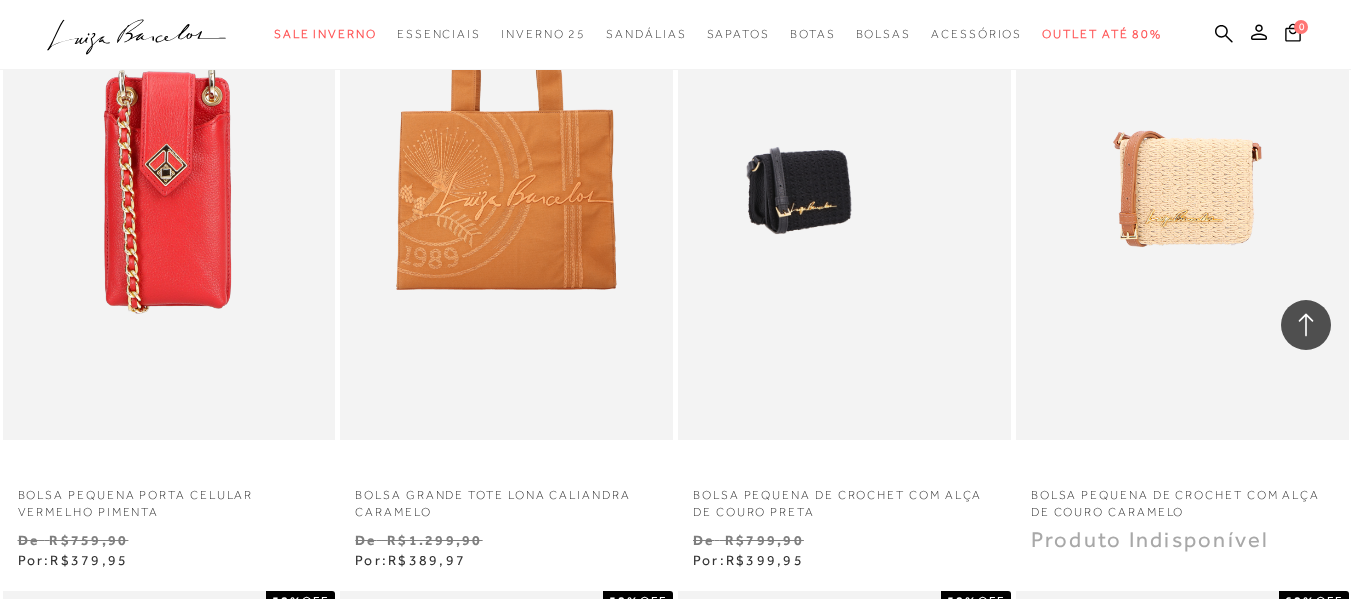 click at bounding box center [799, 190] 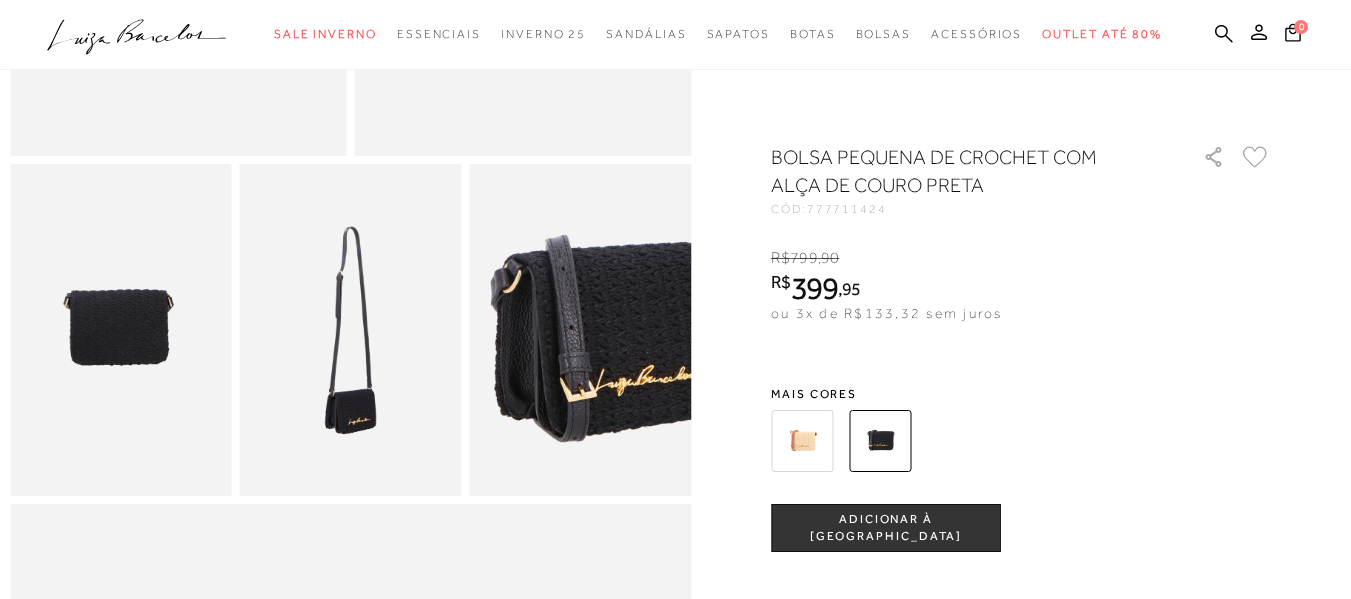 scroll, scrollTop: 500, scrollLeft: 0, axis: vertical 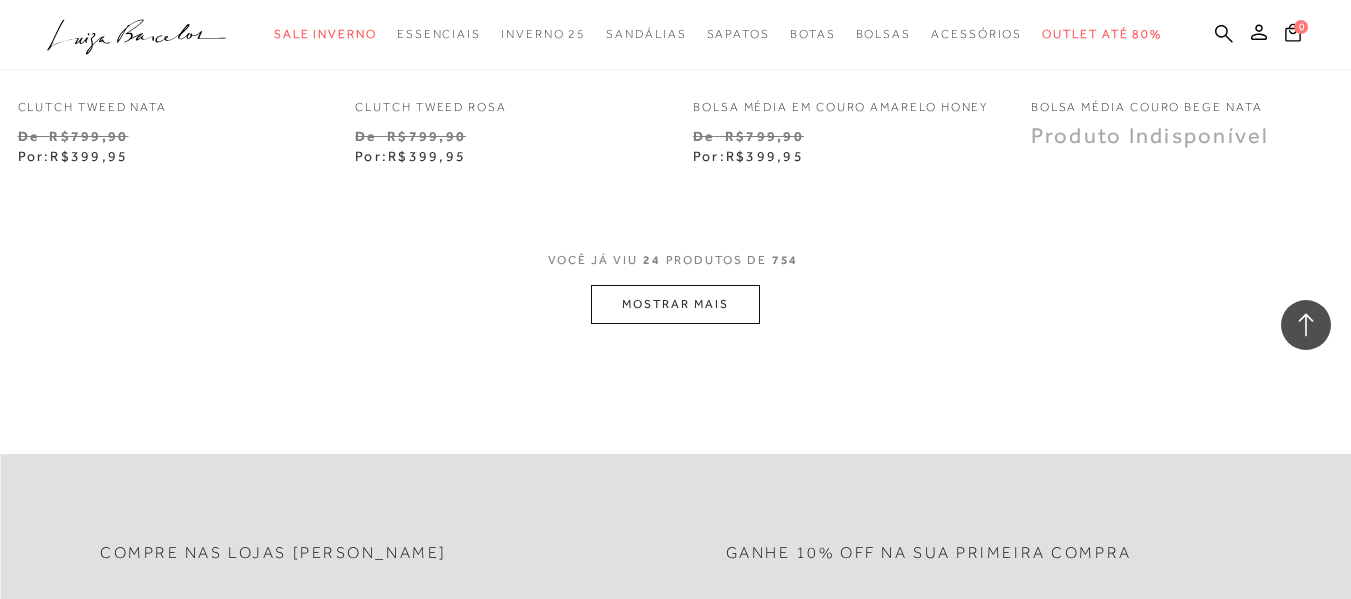 click on "MOSTRAR MAIS" at bounding box center [675, 304] 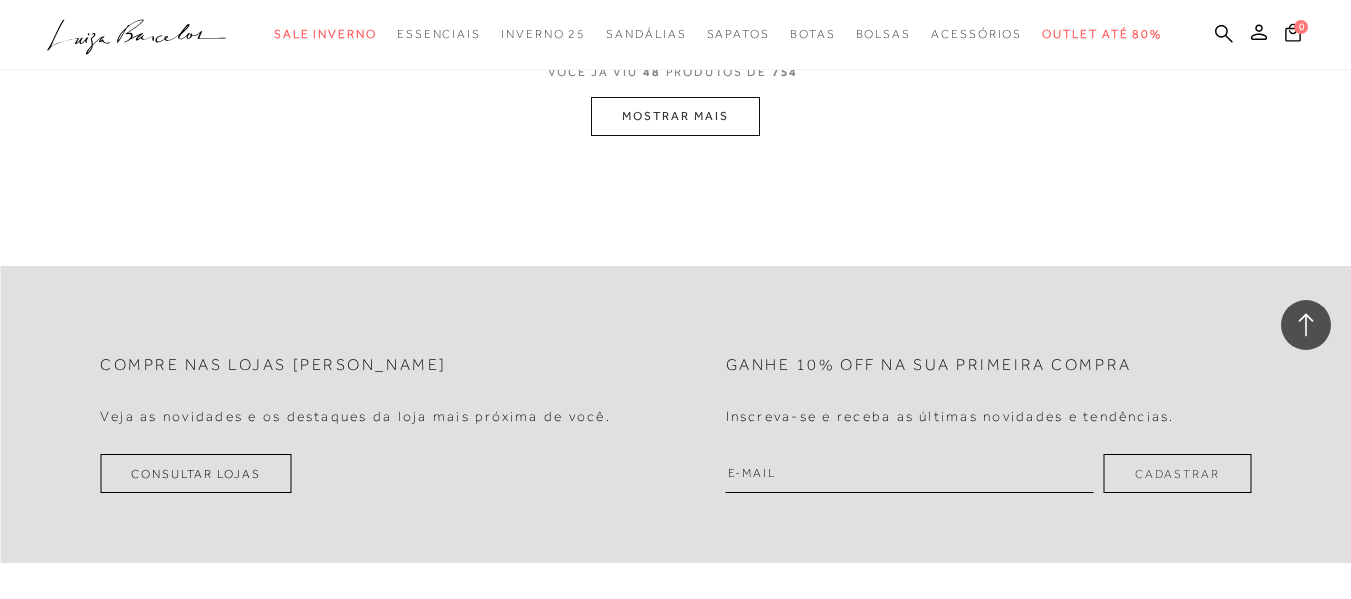 scroll, scrollTop: 7938, scrollLeft: 0, axis: vertical 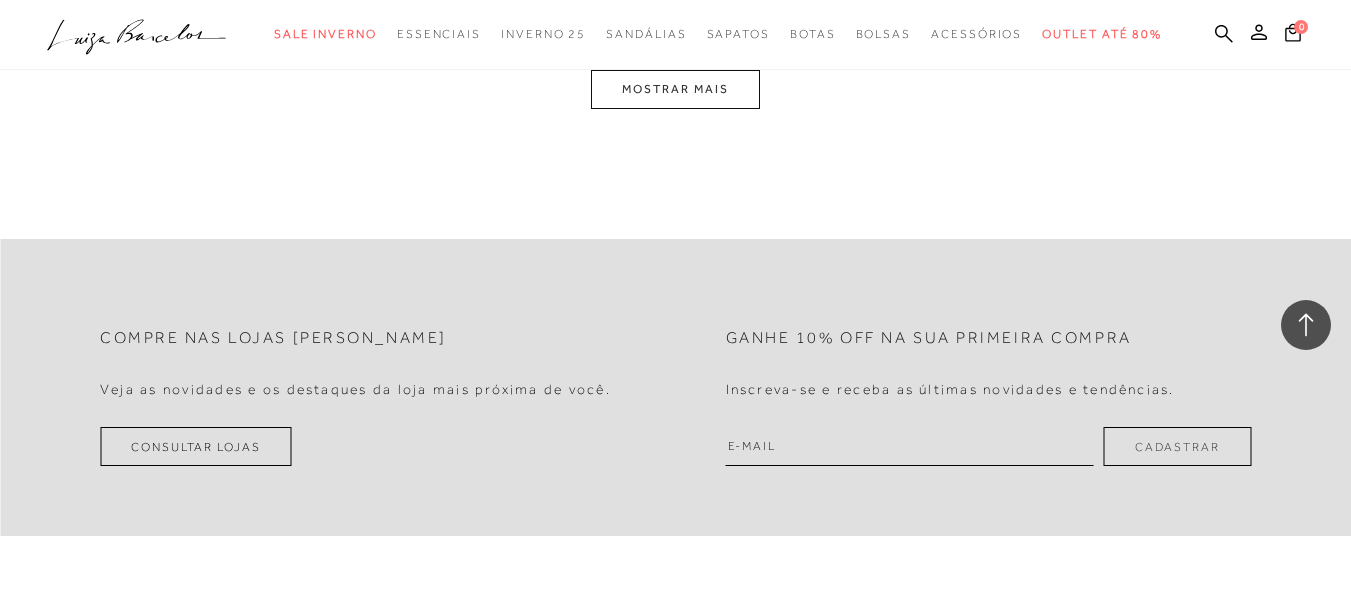 click on "MOSTRAR MAIS" at bounding box center (675, 89) 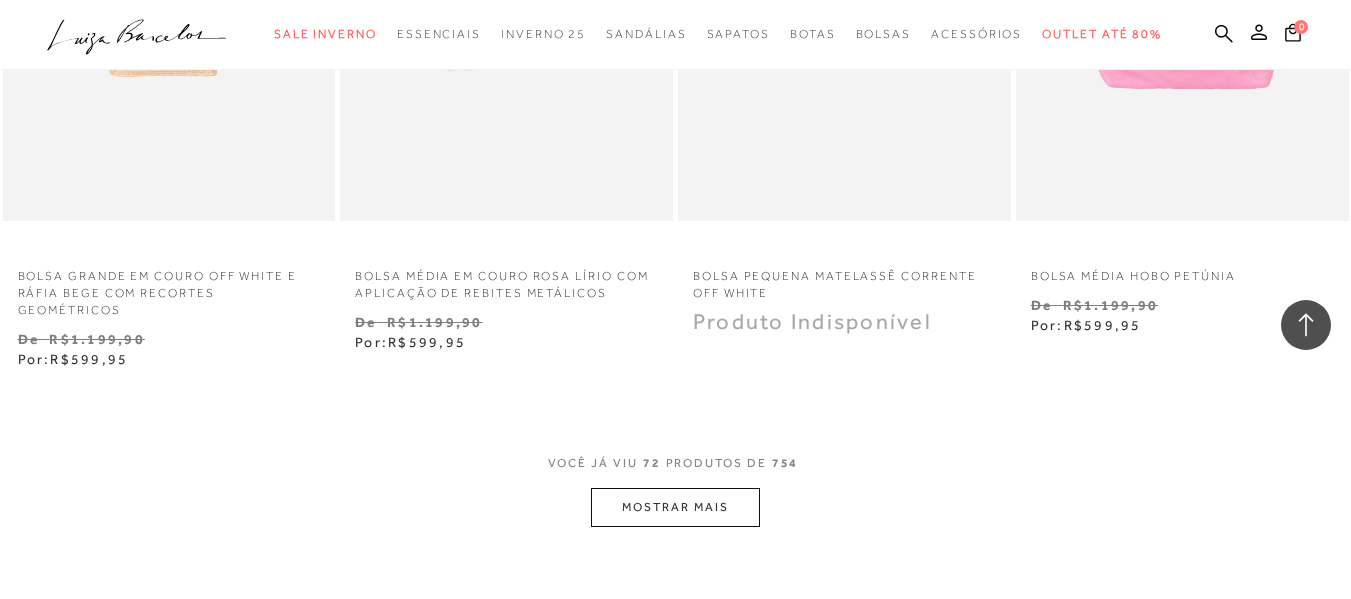scroll, scrollTop: 11457, scrollLeft: 0, axis: vertical 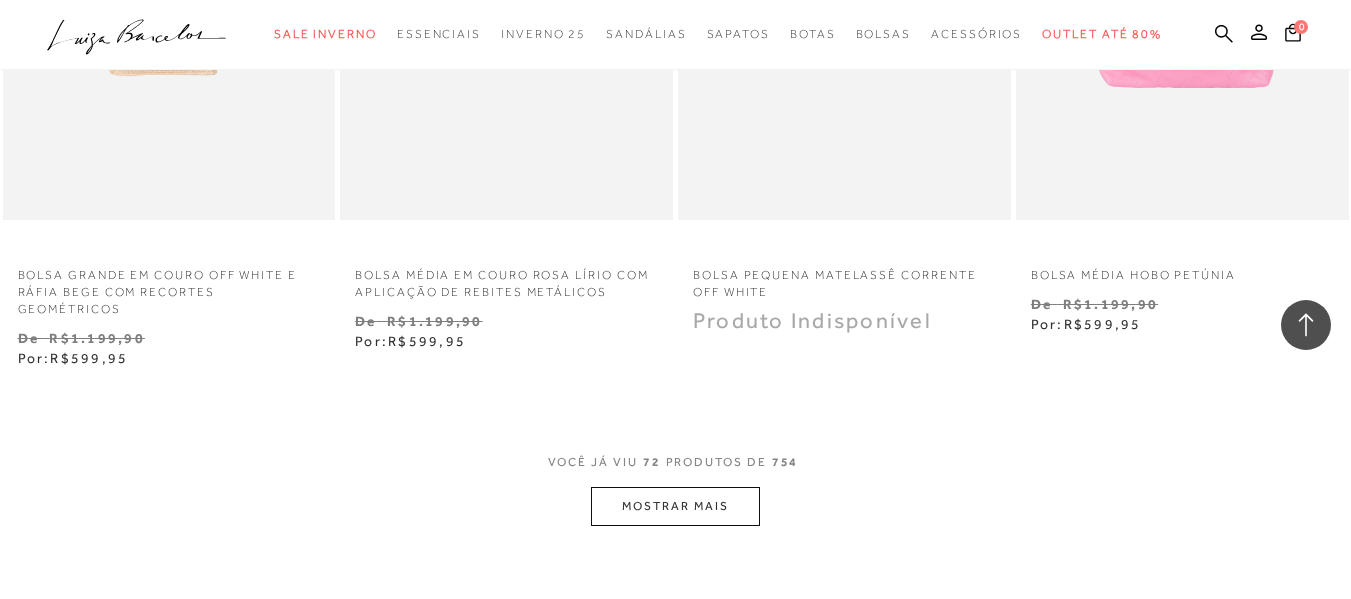 click on "MOSTRAR MAIS" at bounding box center (675, 506) 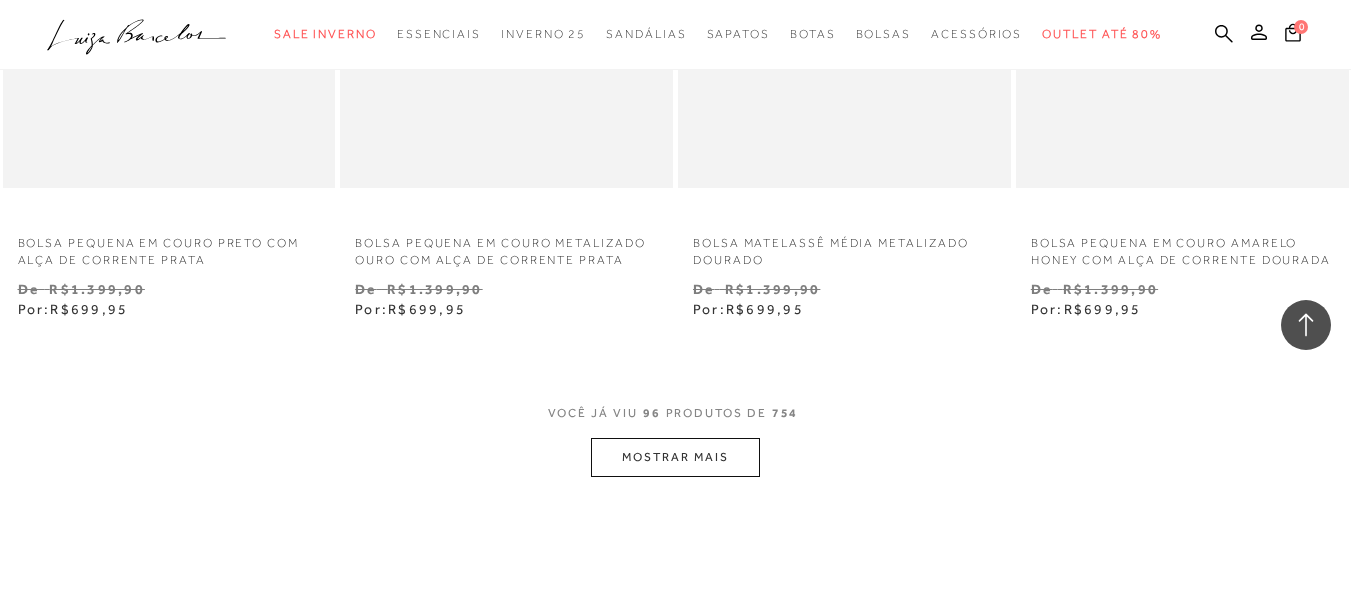 scroll, scrollTop: 15557, scrollLeft: 0, axis: vertical 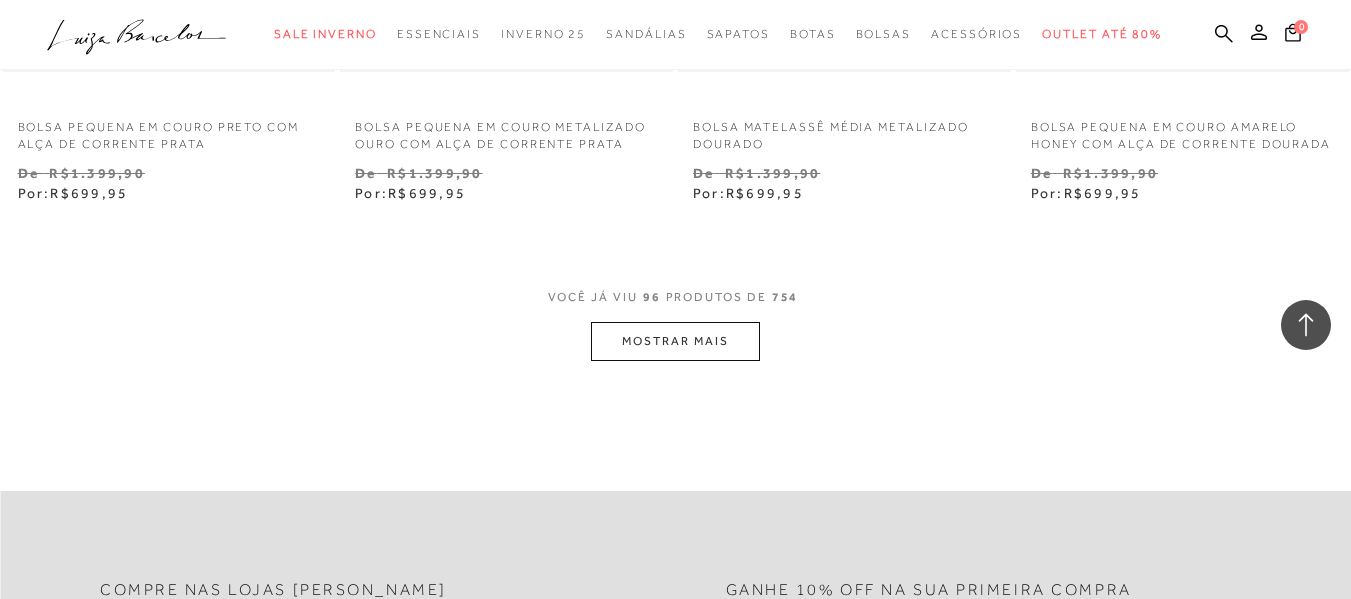 click on "MOSTRAR MAIS" at bounding box center [675, 341] 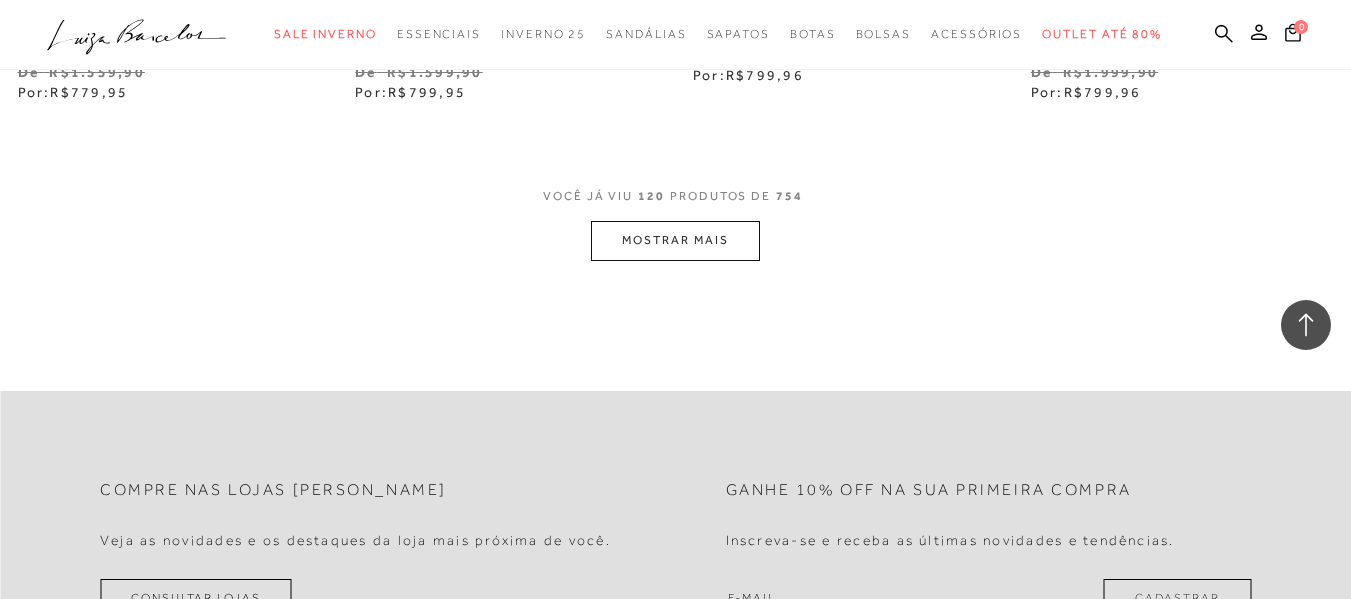 scroll, scrollTop: 19563, scrollLeft: 0, axis: vertical 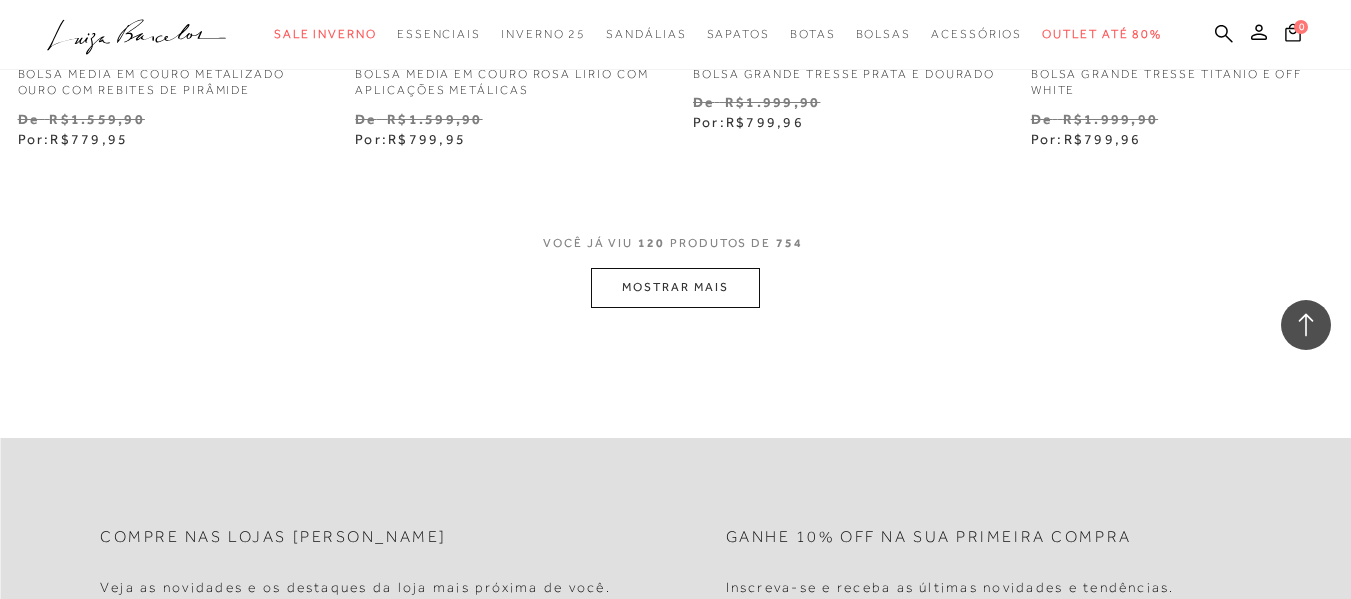 click on "MOSTRAR MAIS" at bounding box center (675, 287) 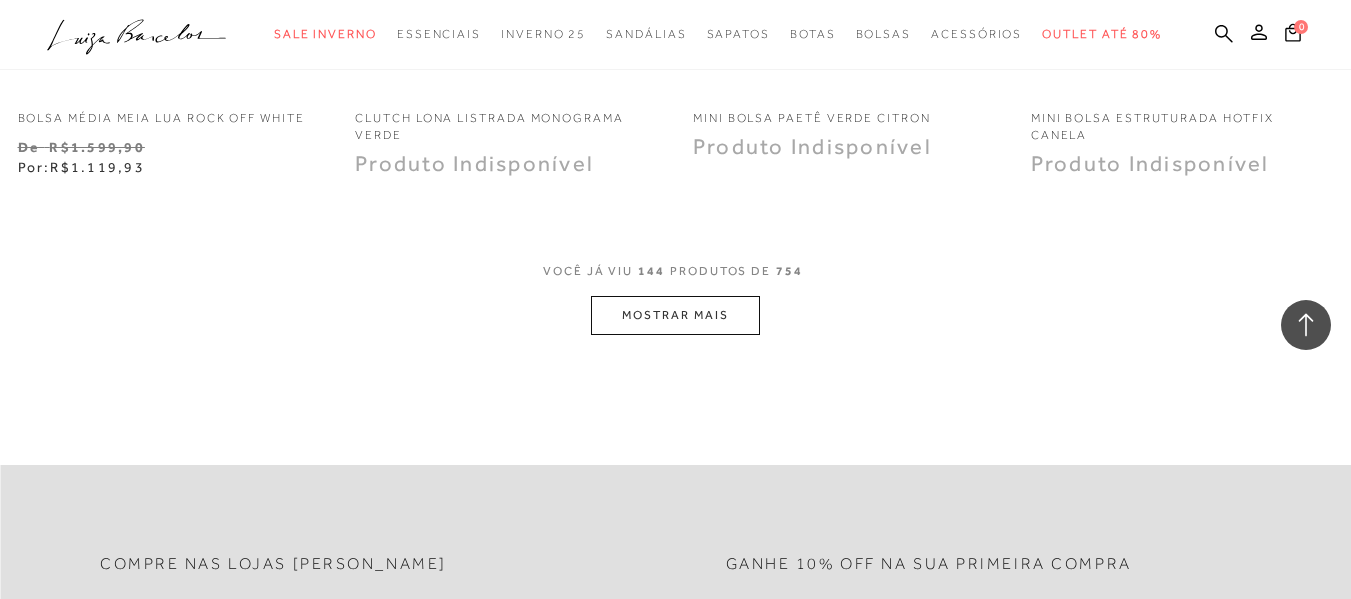 scroll, scrollTop: 23463, scrollLeft: 0, axis: vertical 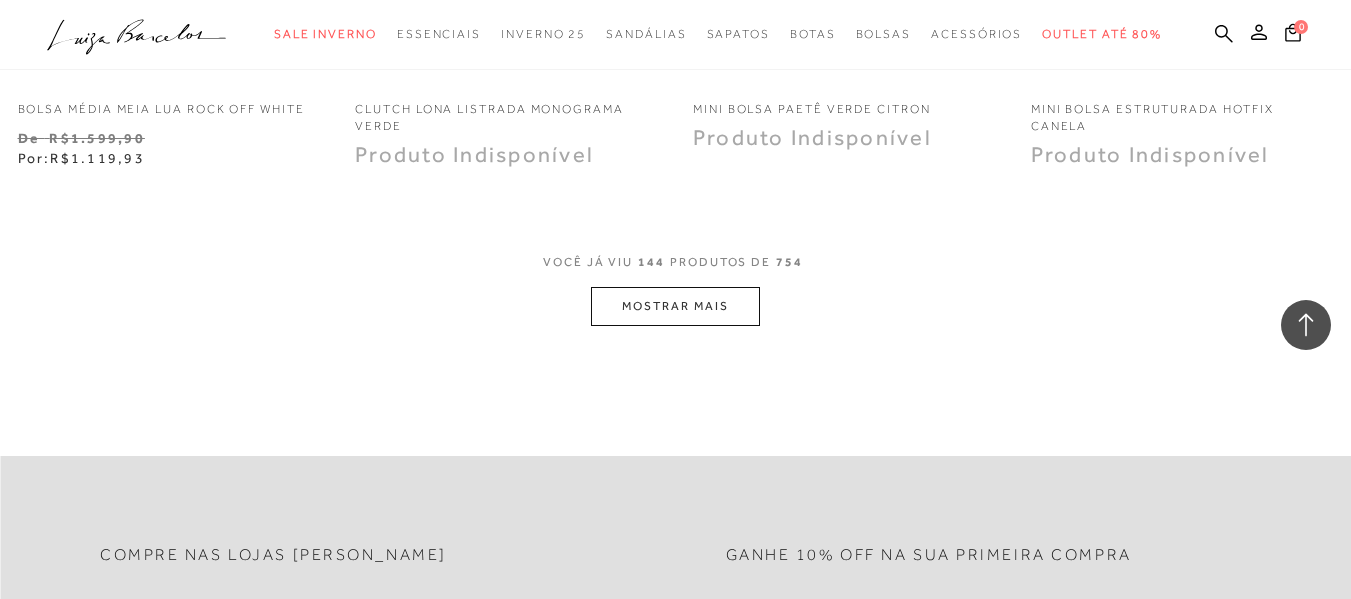click on "MOSTRAR MAIS" at bounding box center (675, 306) 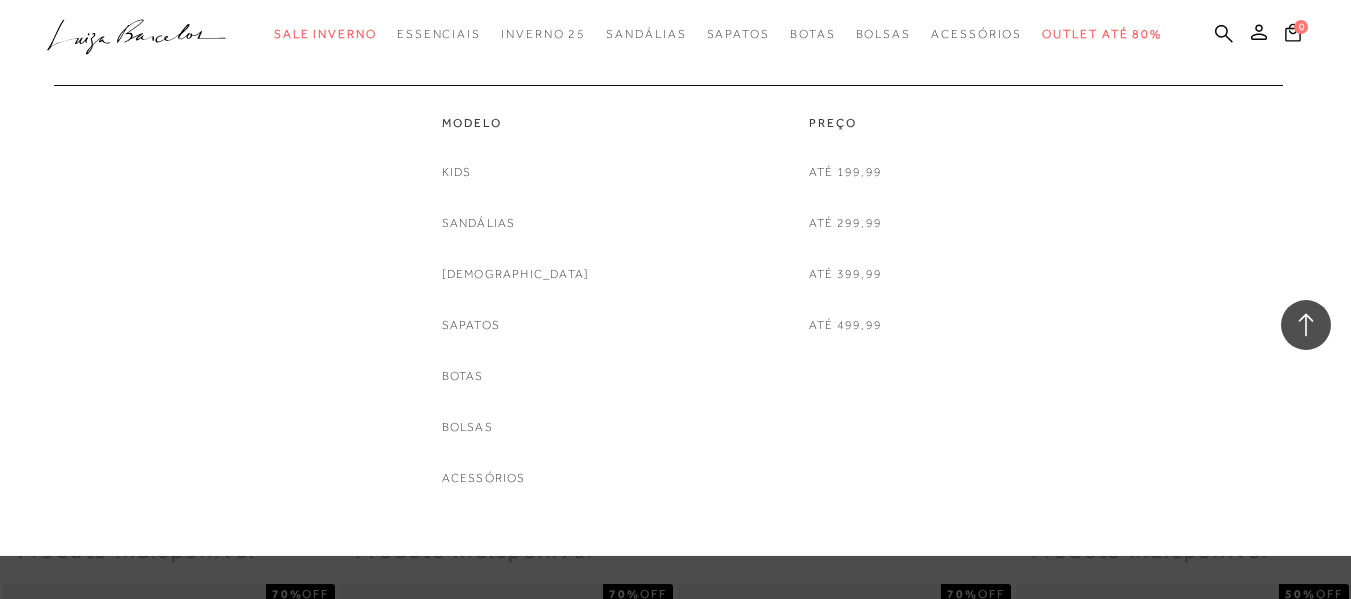 scroll, scrollTop: 25563, scrollLeft: 0, axis: vertical 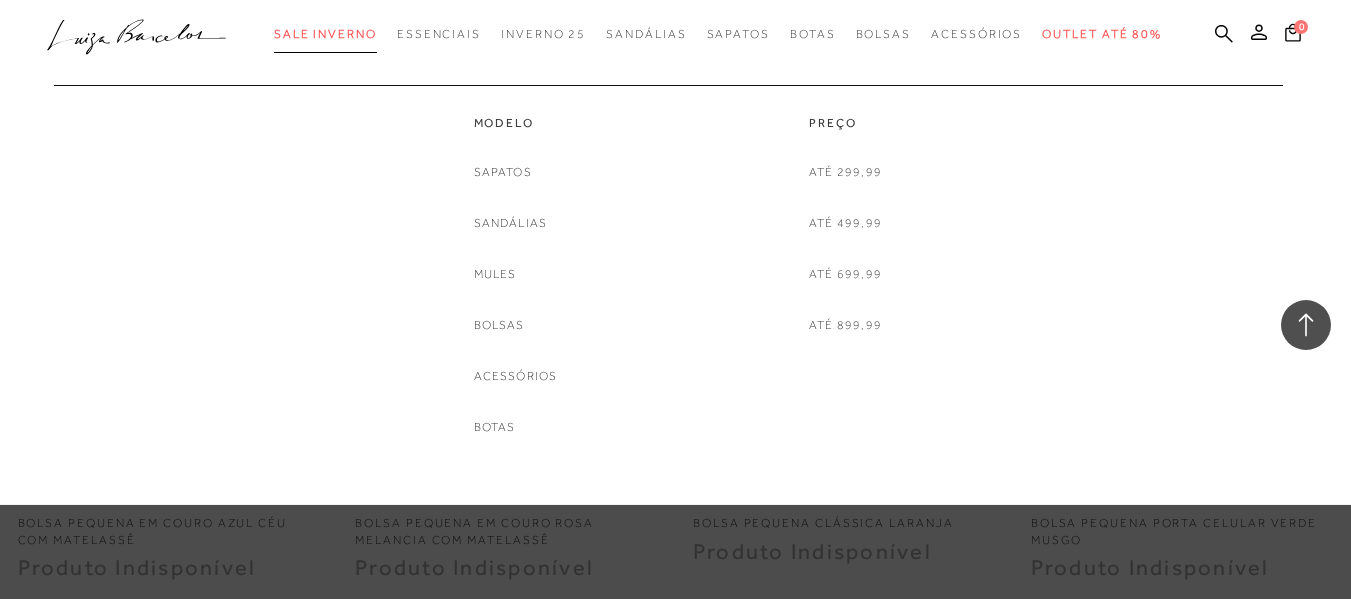 click on "Sale Inverno" at bounding box center (325, 34) 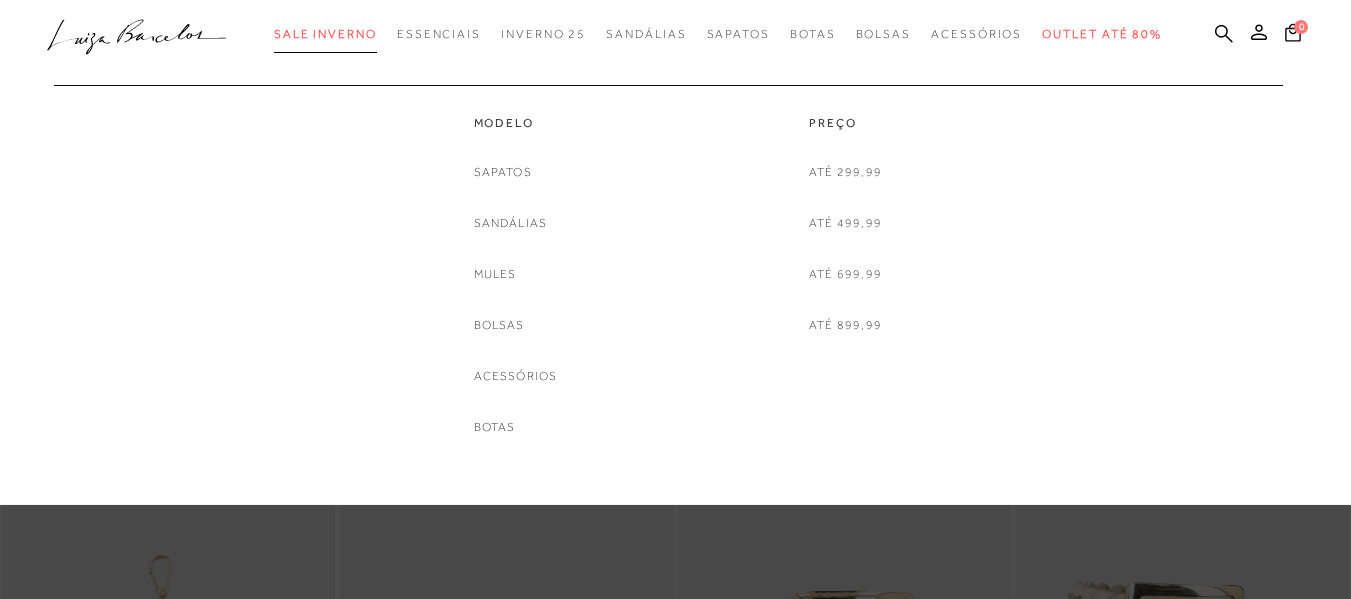 scroll, scrollTop: 0, scrollLeft: 0, axis: both 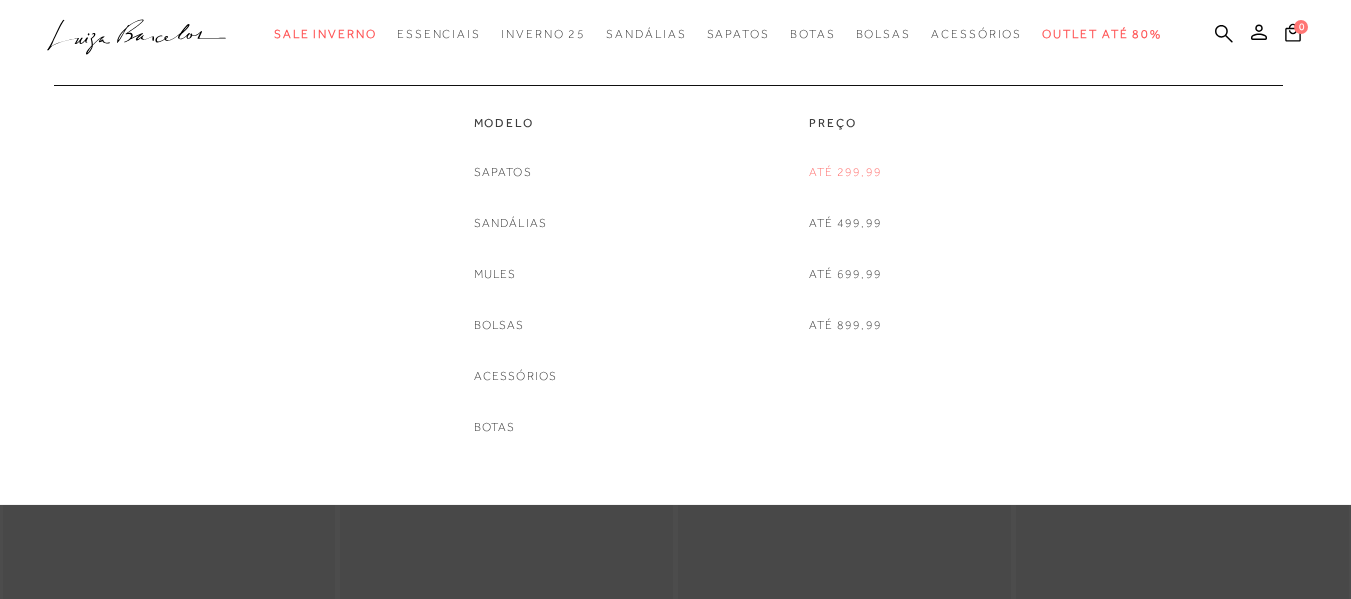 click on "Até 299,99" at bounding box center [845, 172] 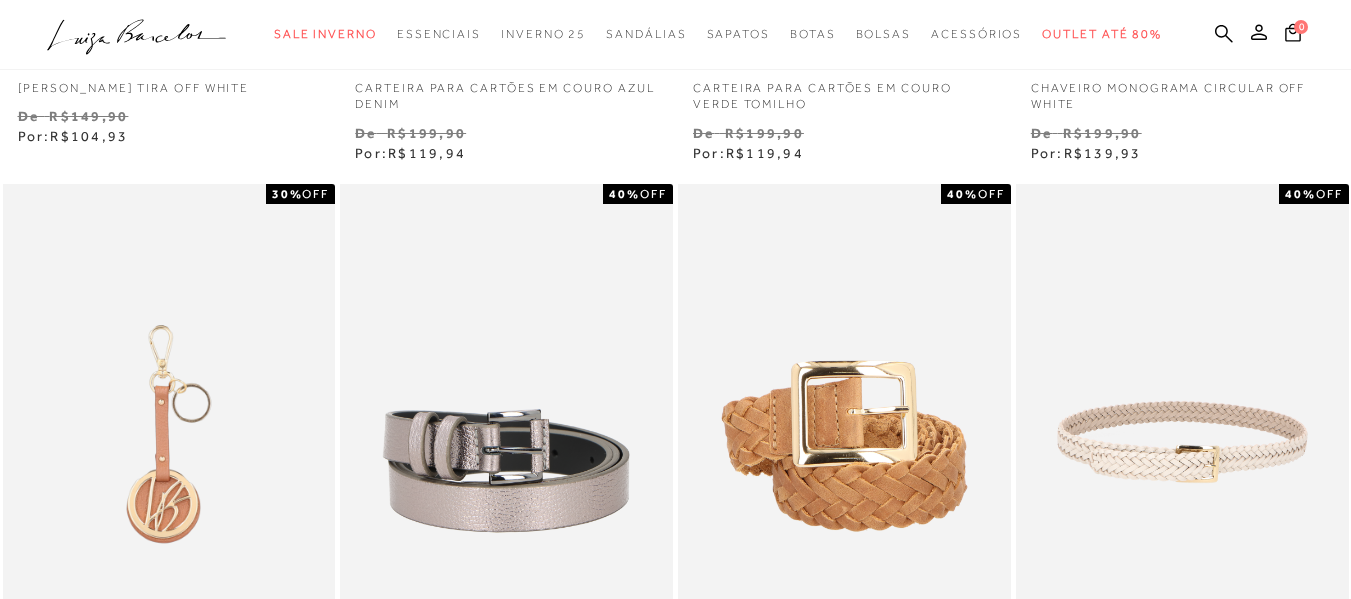 scroll, scrollTop: 600, scrollLeft: 0, axis: vertical 